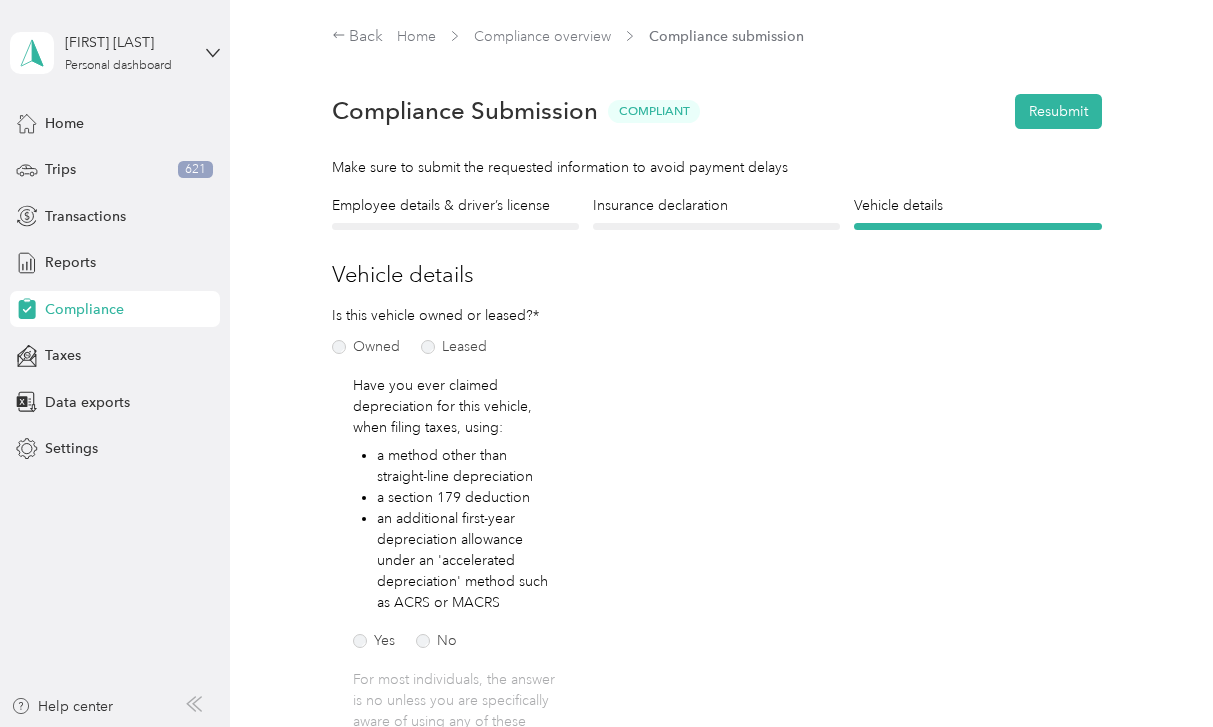 scroll, scrollTop: 0, scrollLeft: 0, axis: both 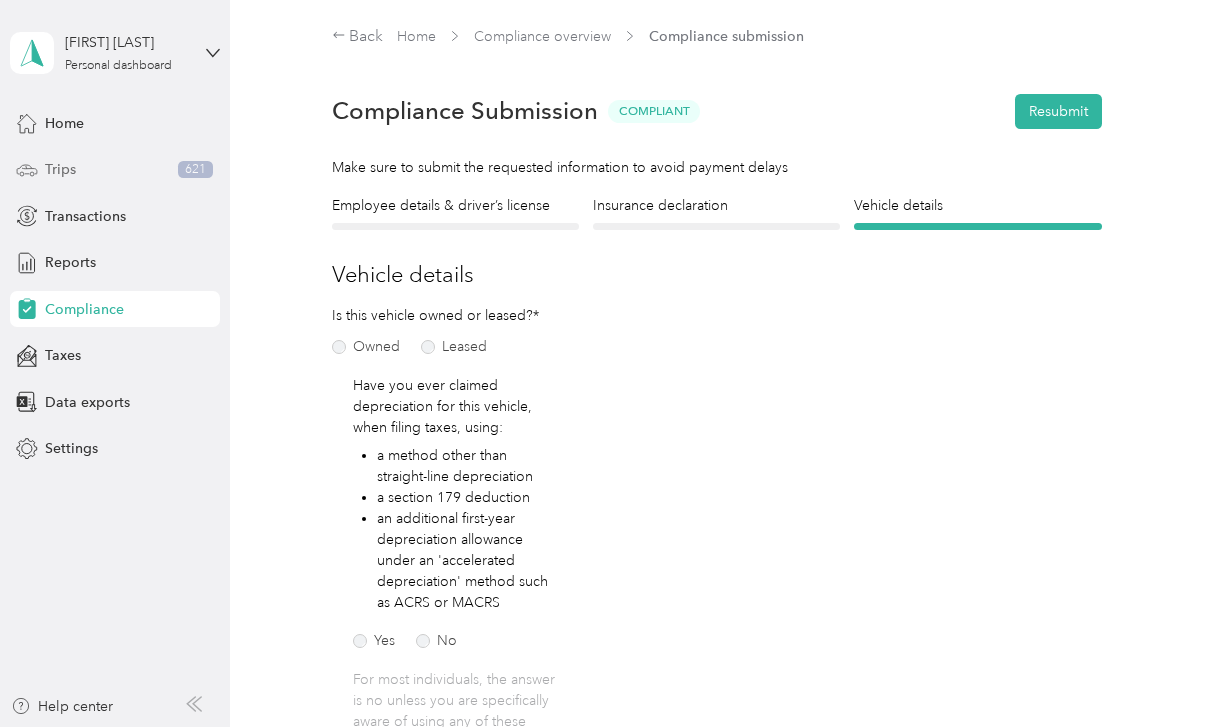 click on "Trips" at bounding box center [60, 169] 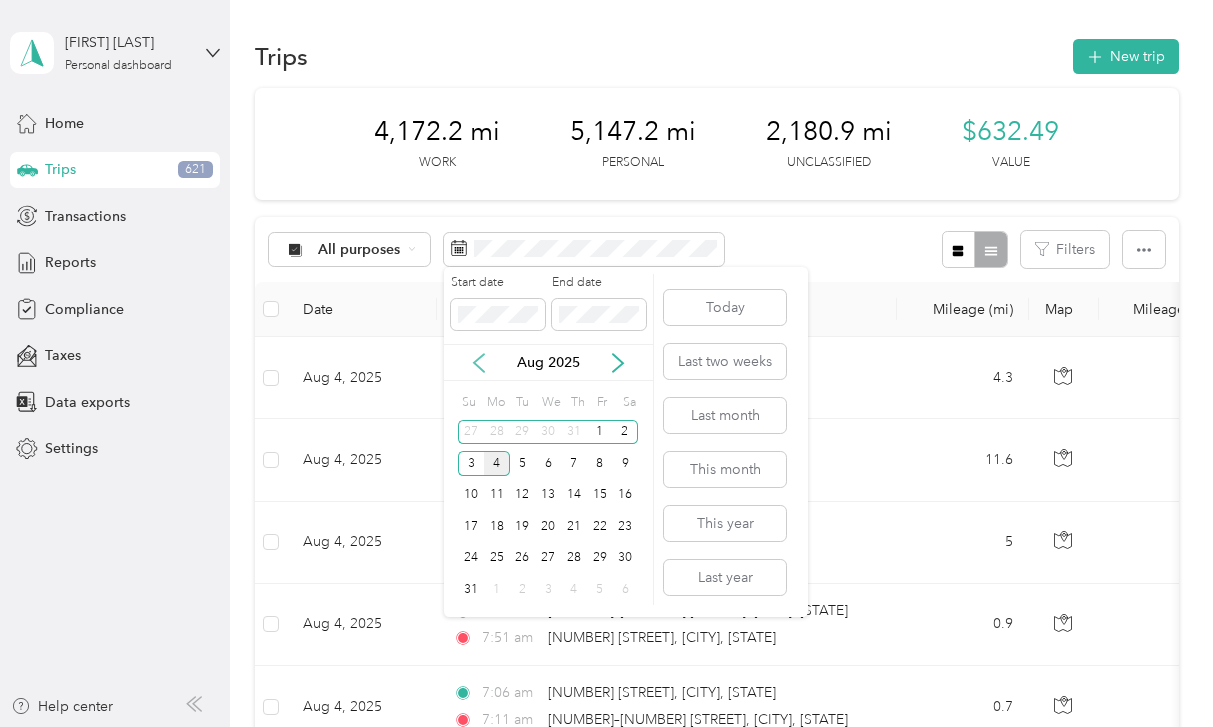 click 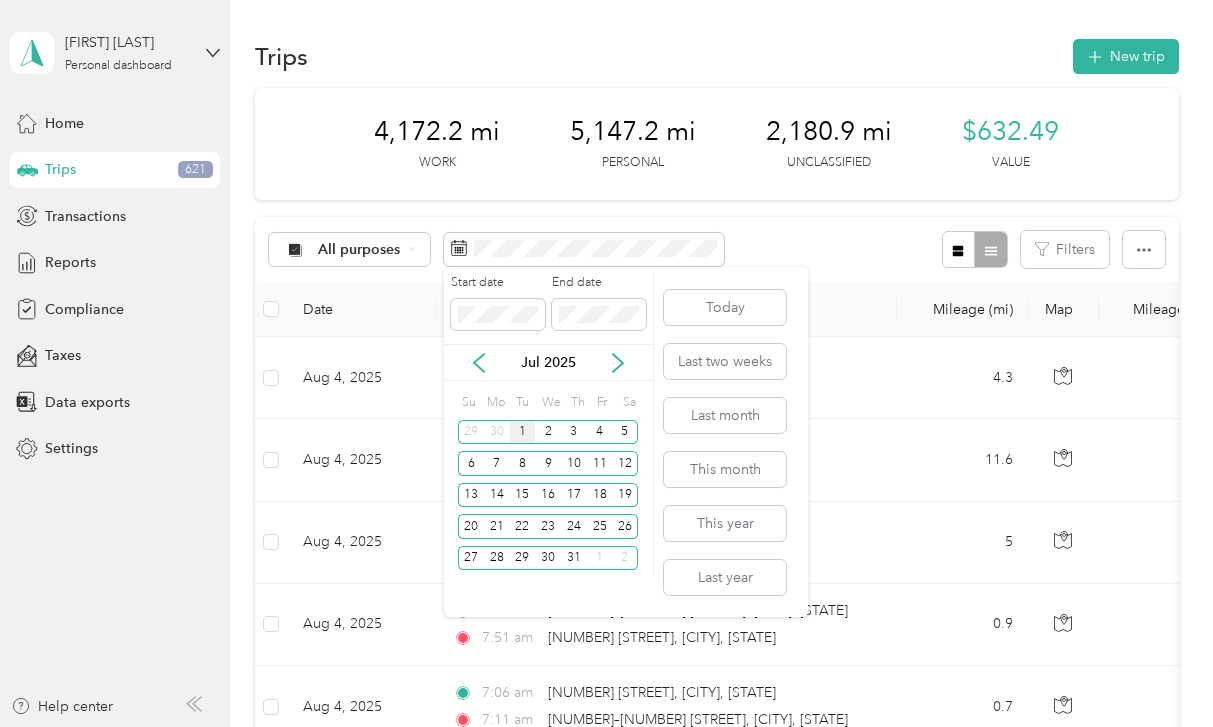 click on "1" at bounding box center (523, 432) 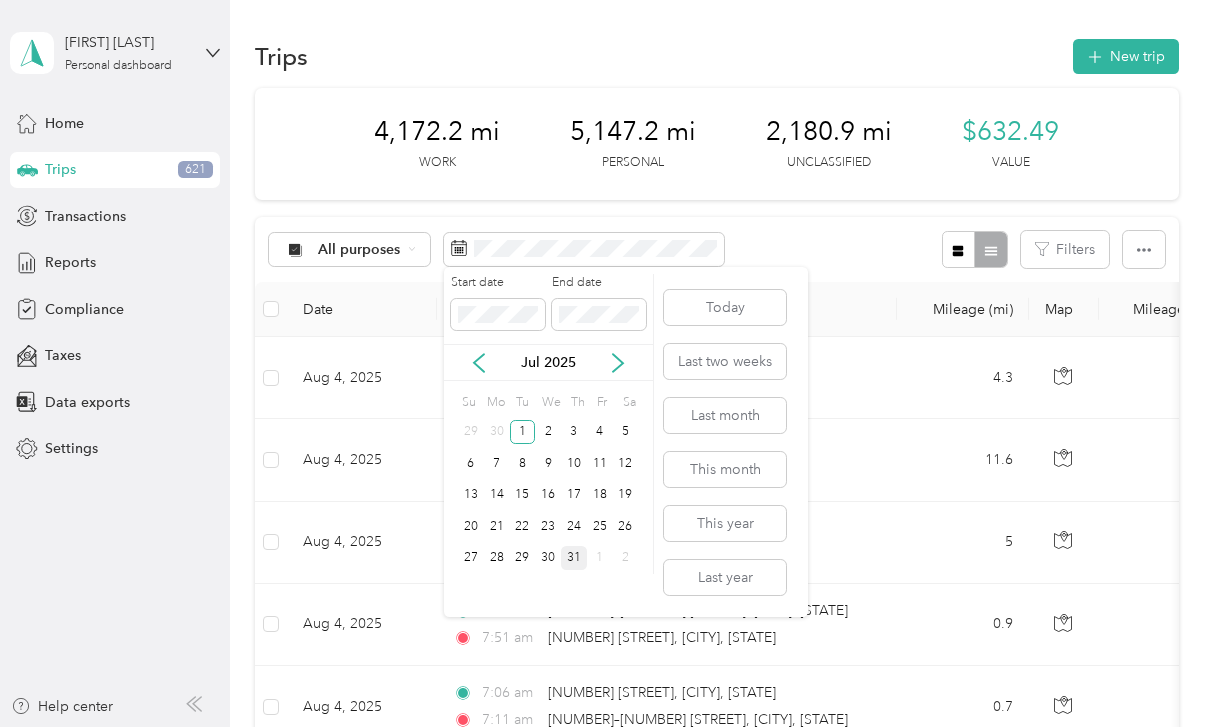 click on "31" at bounding box center [574, 558] 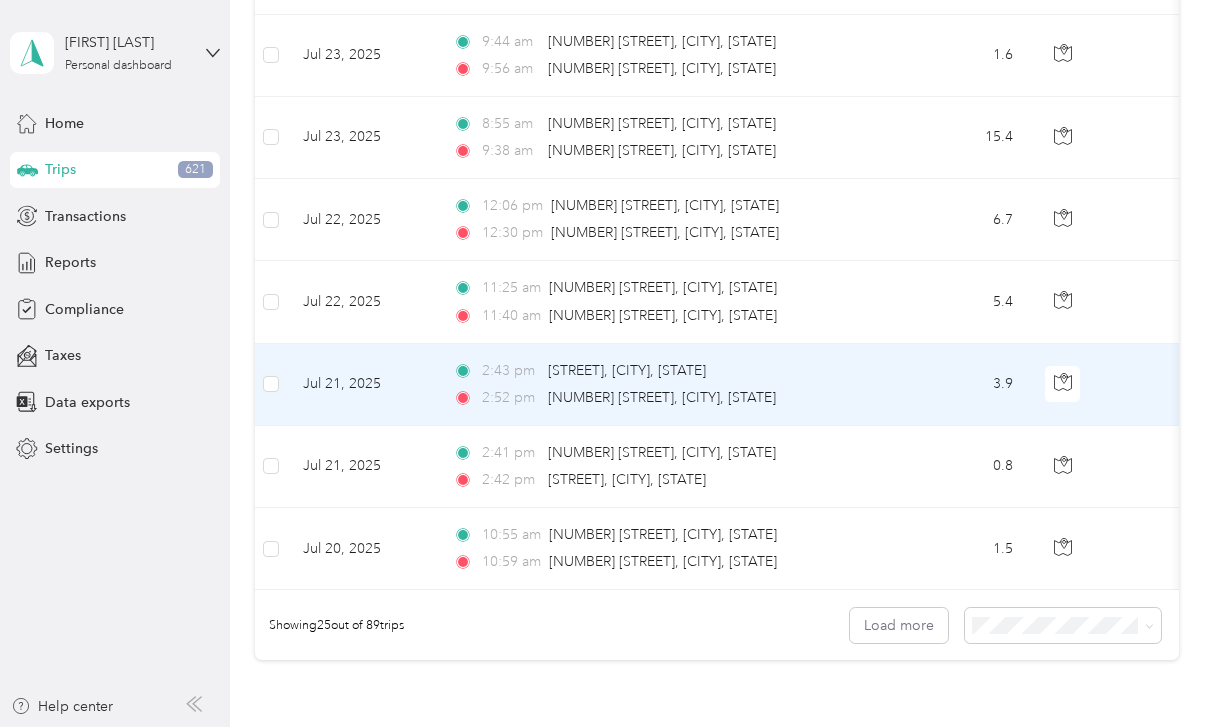 scroll, scrollTop: 1814, scrollLeft: 0, axis: vertical 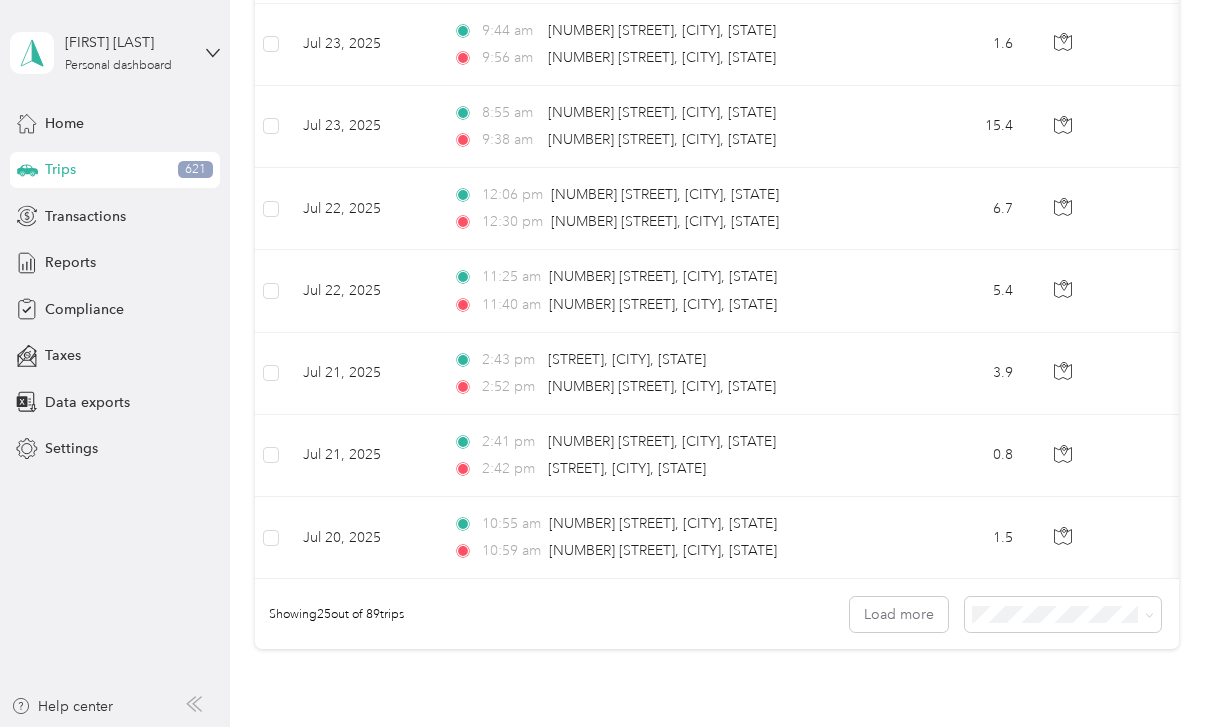 click on "100 per load" at bounding box center (1068, 575) 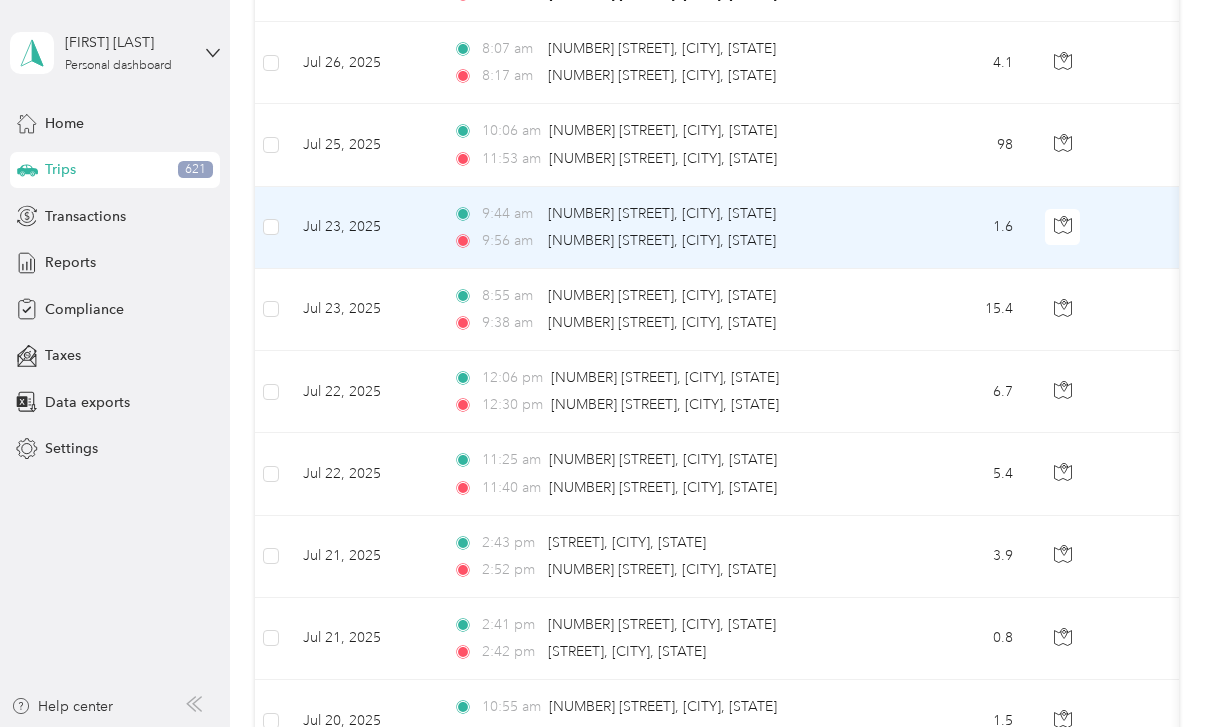 scroll, scrollTop: 1595, scrollLeft: 0, axis: vertical 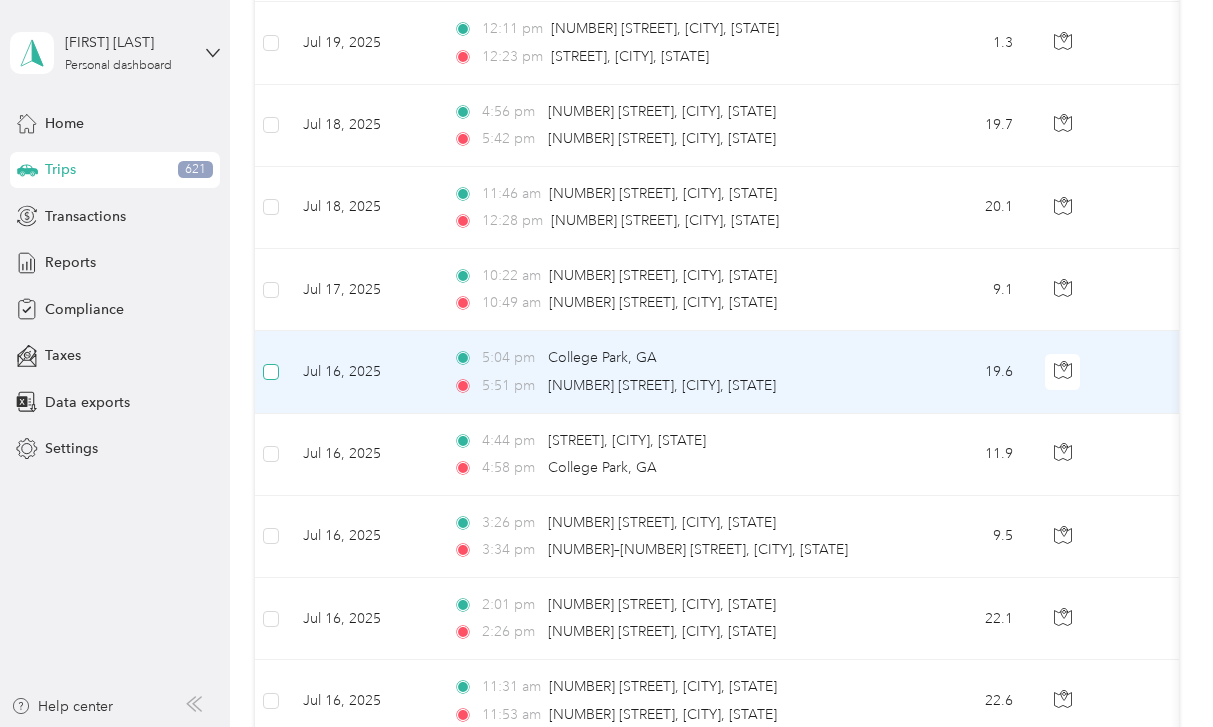 click at bounding box center (271, 372) 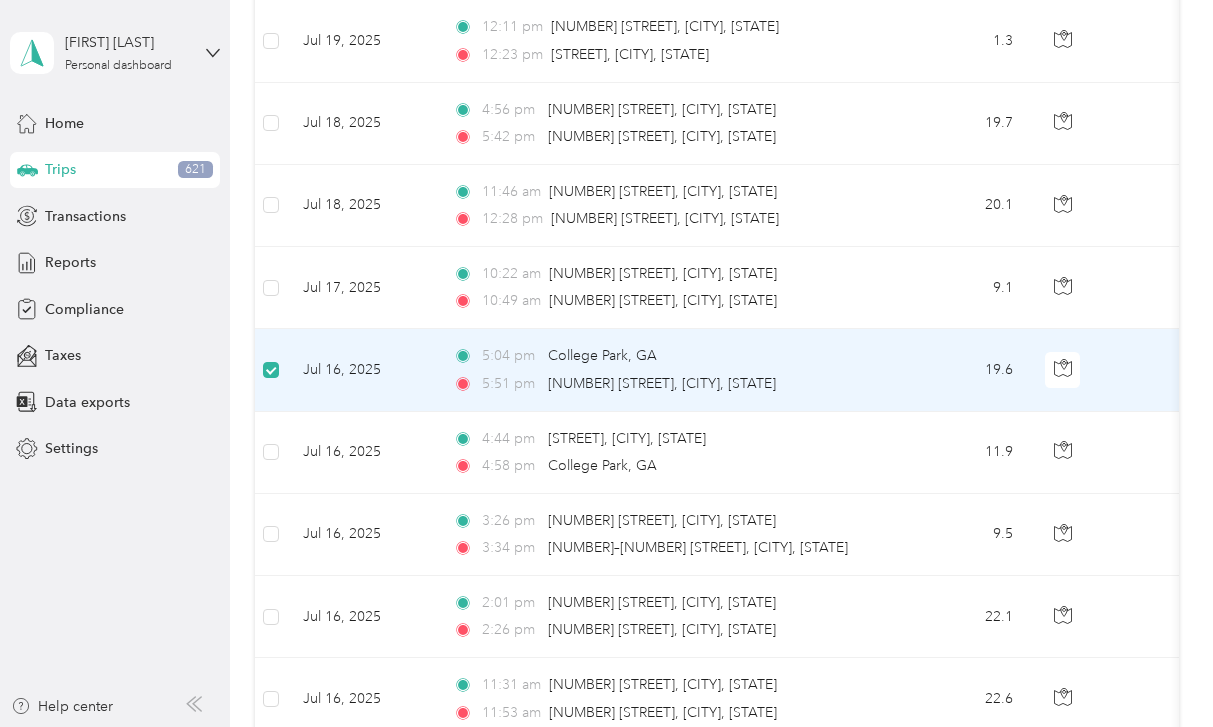 click at bounding box center (601, 727) 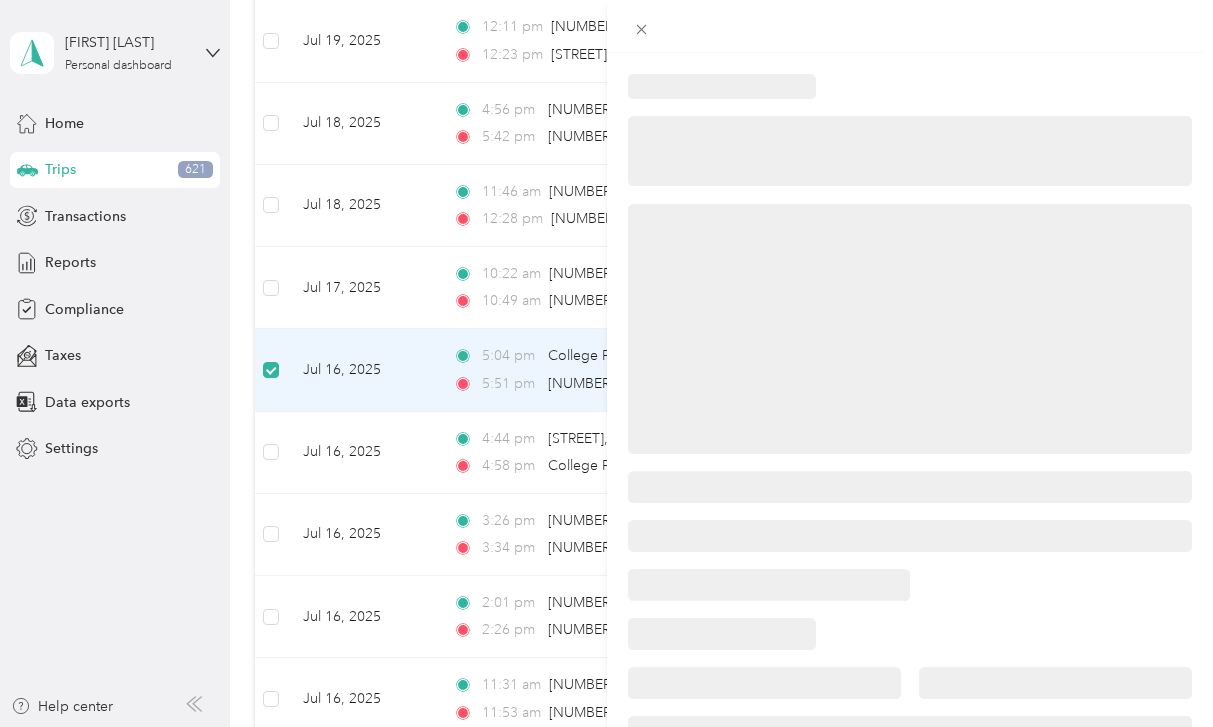 click at bounding box center (606, 363) 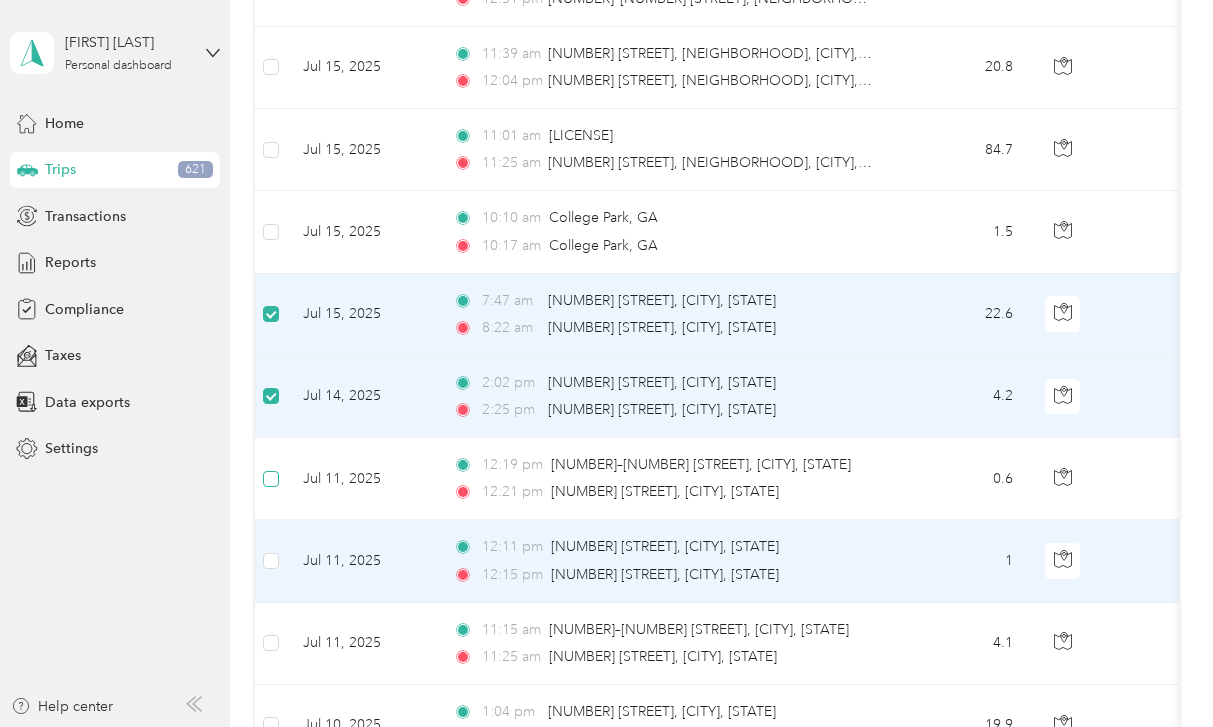 scroll, scrollTop: 3846, scrollLeft: 0, axis: vertical 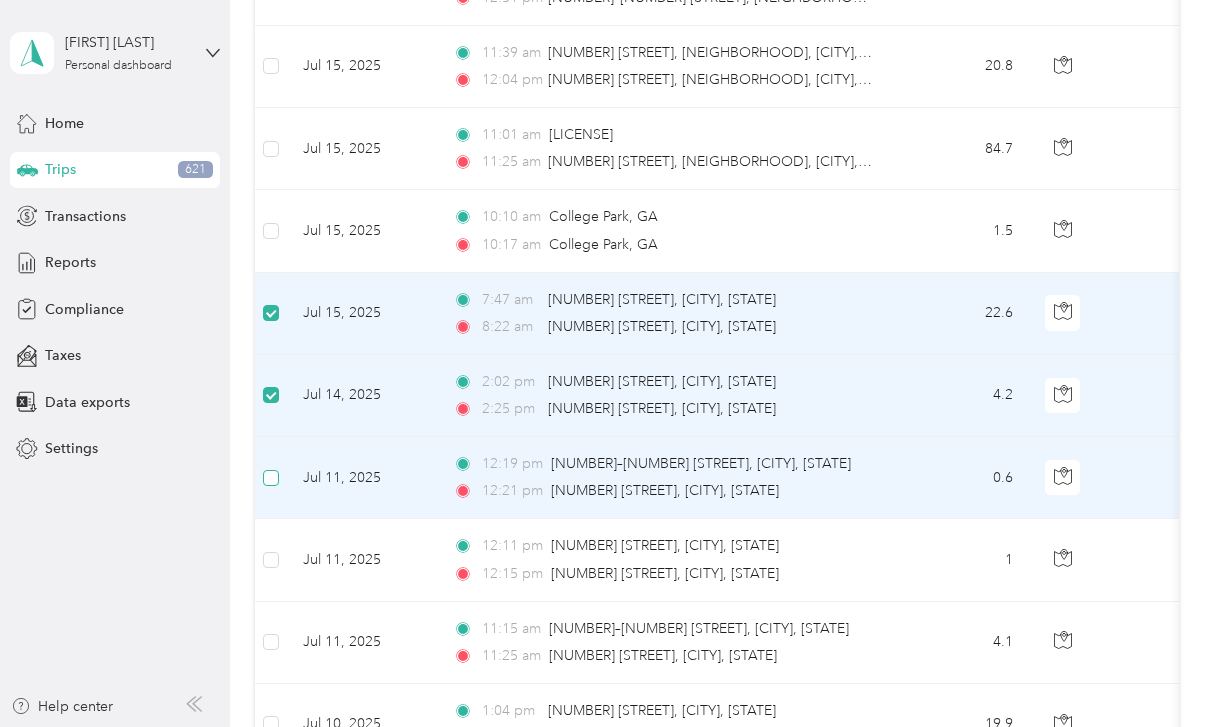 click at bounding box center [271, 478] 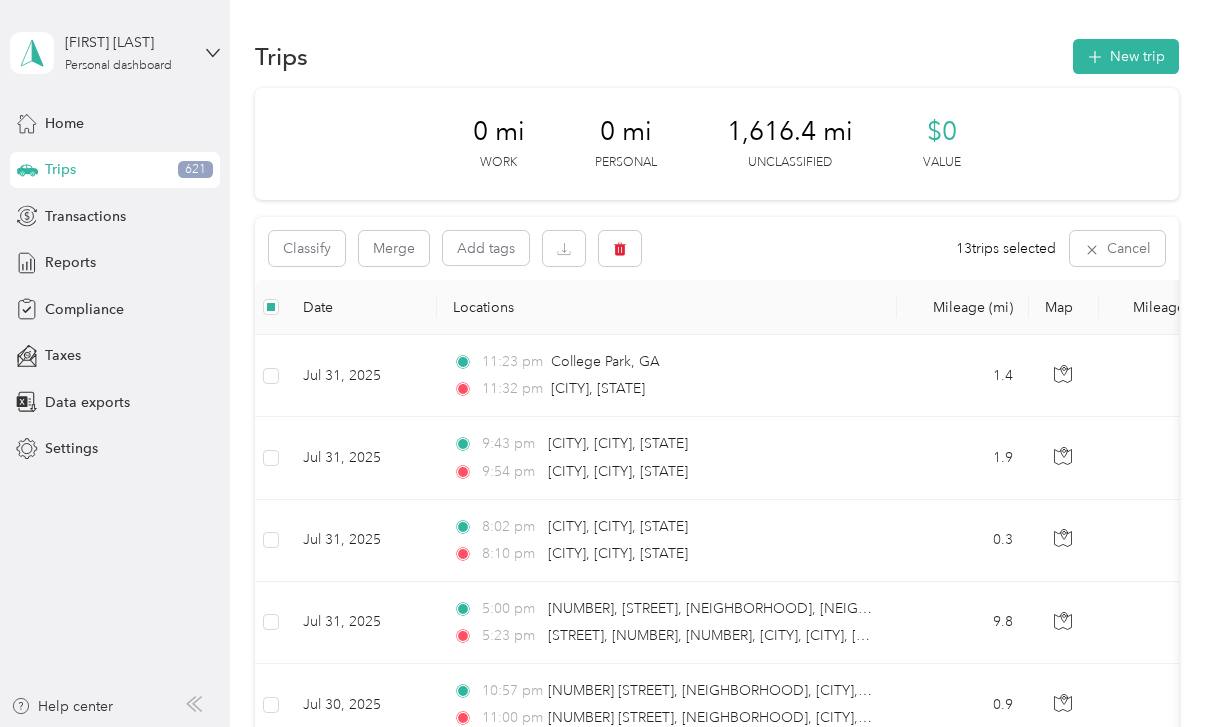 scroll, scrollTop: 0, scrollLeft: 0, axis: both 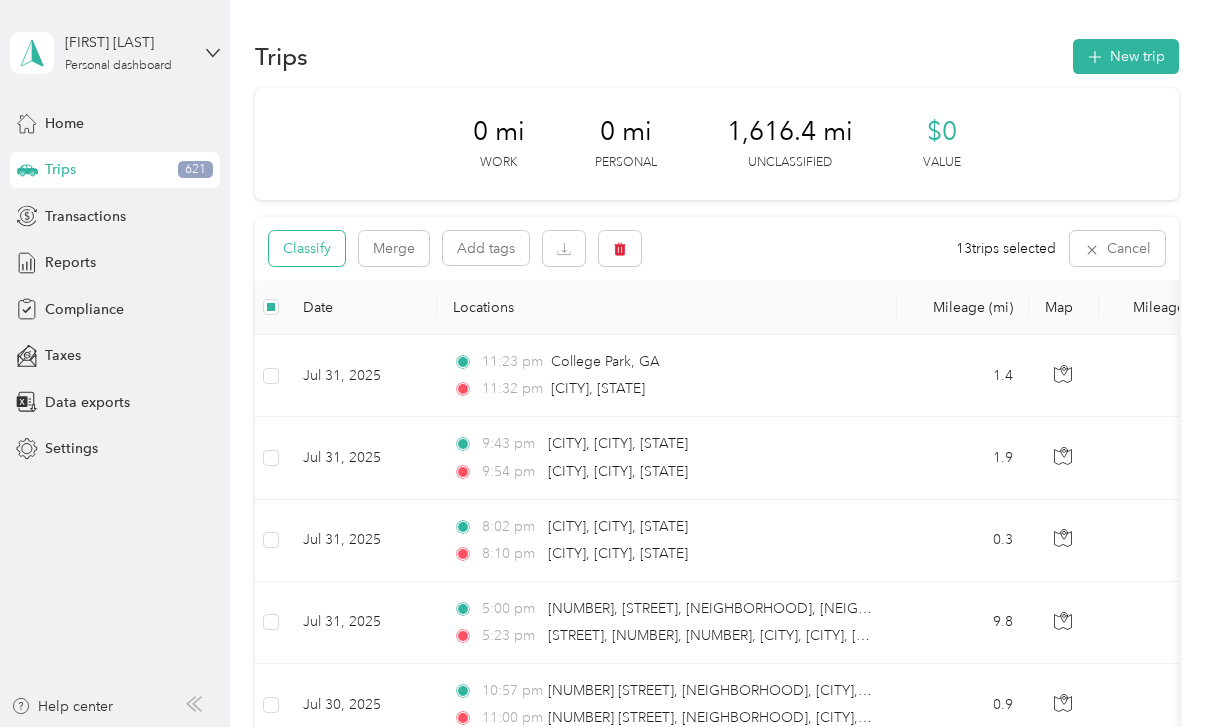 click on "Classify" at bounding box center [307, 248] 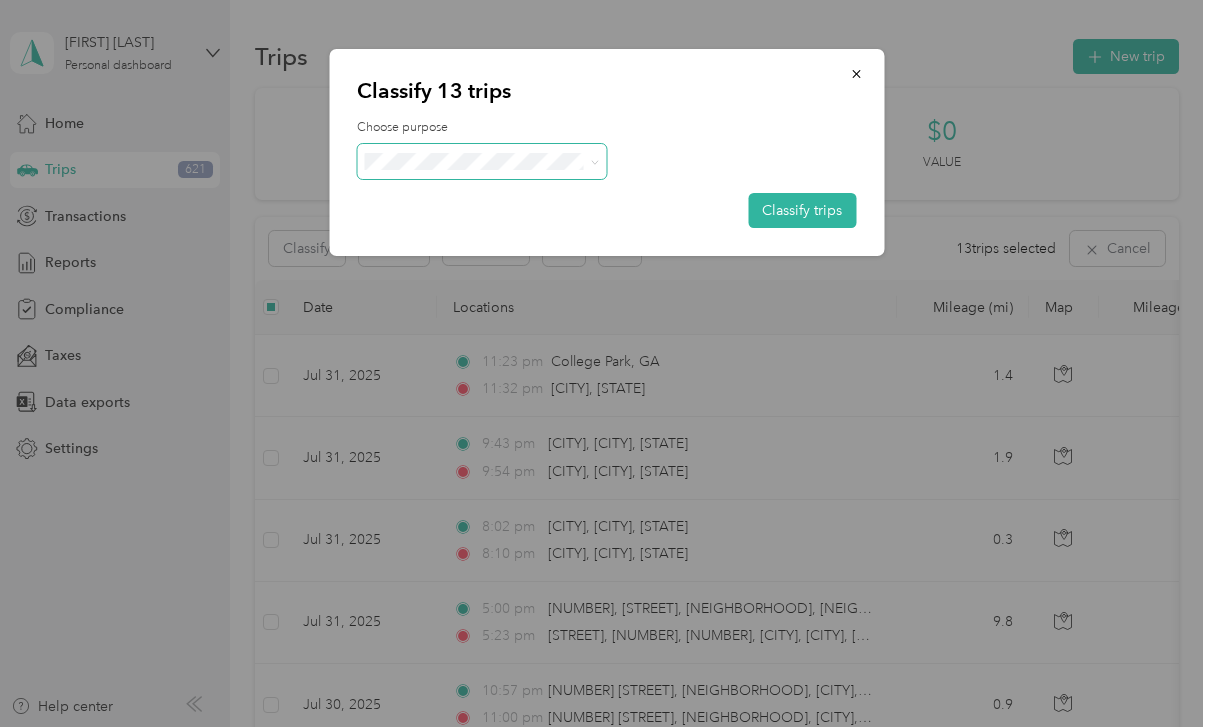 click at bounding box center (482, 161) 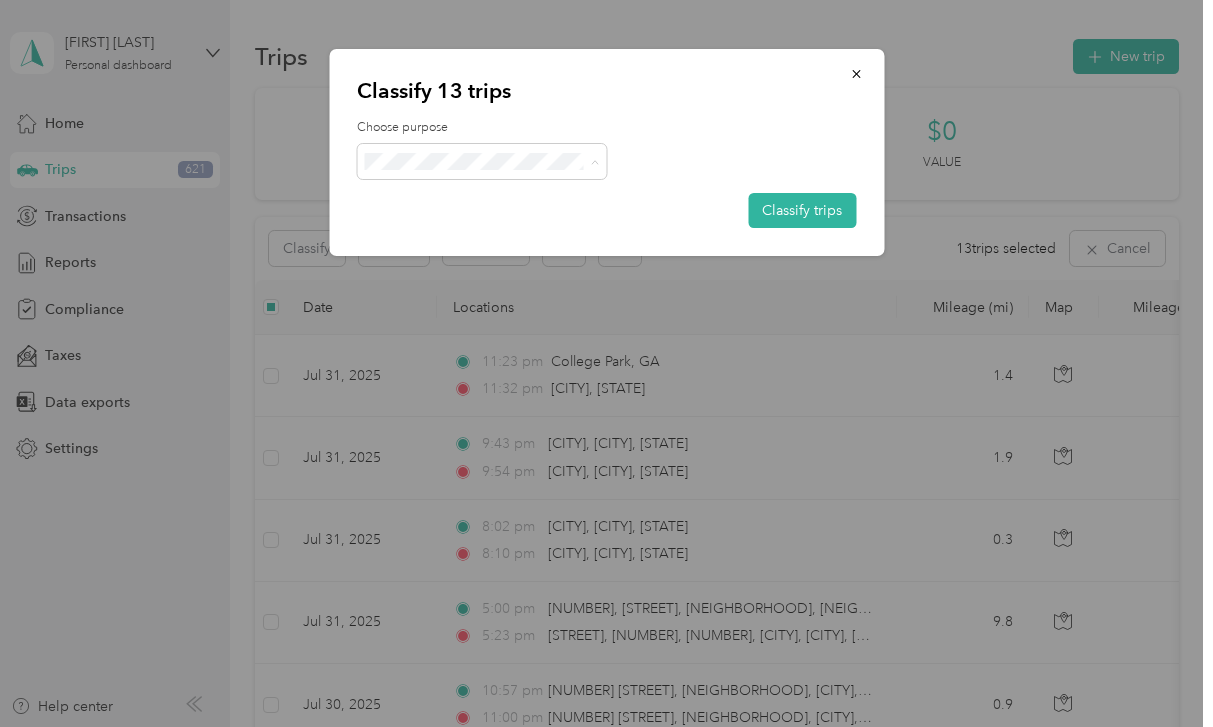 click on "Globus" at bounding box center [500, 197] 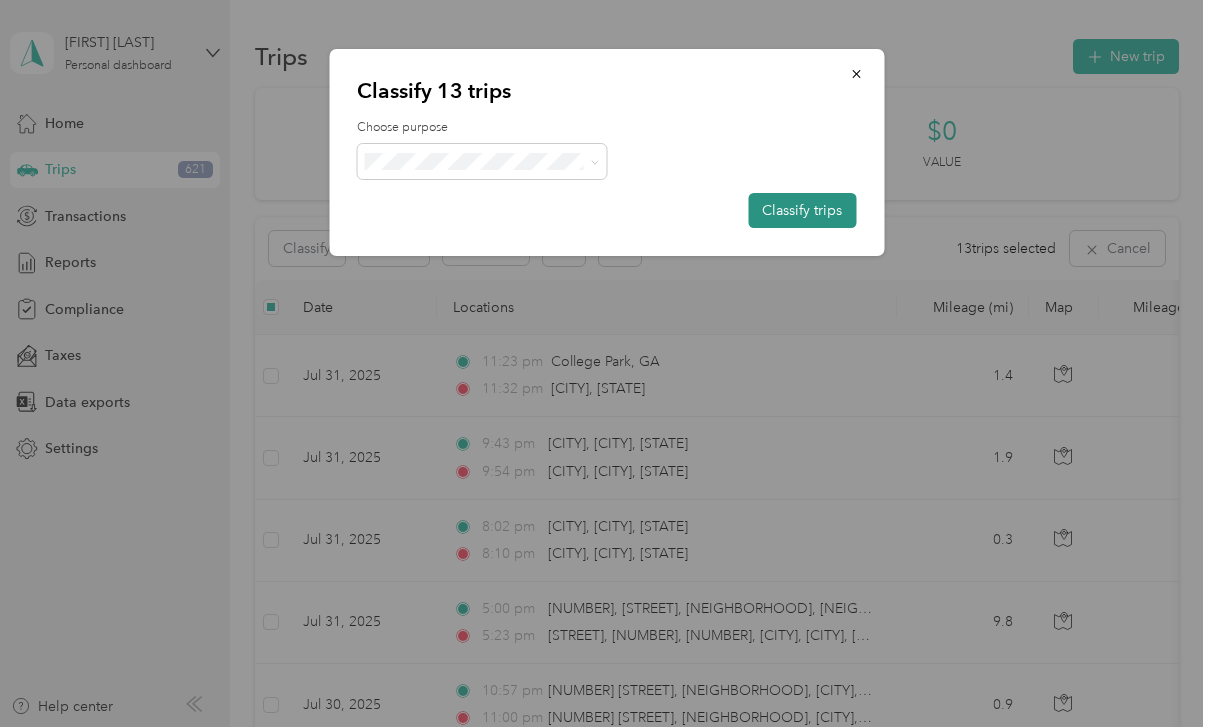 click on "Classify trips" at bounding box center (802, 210) 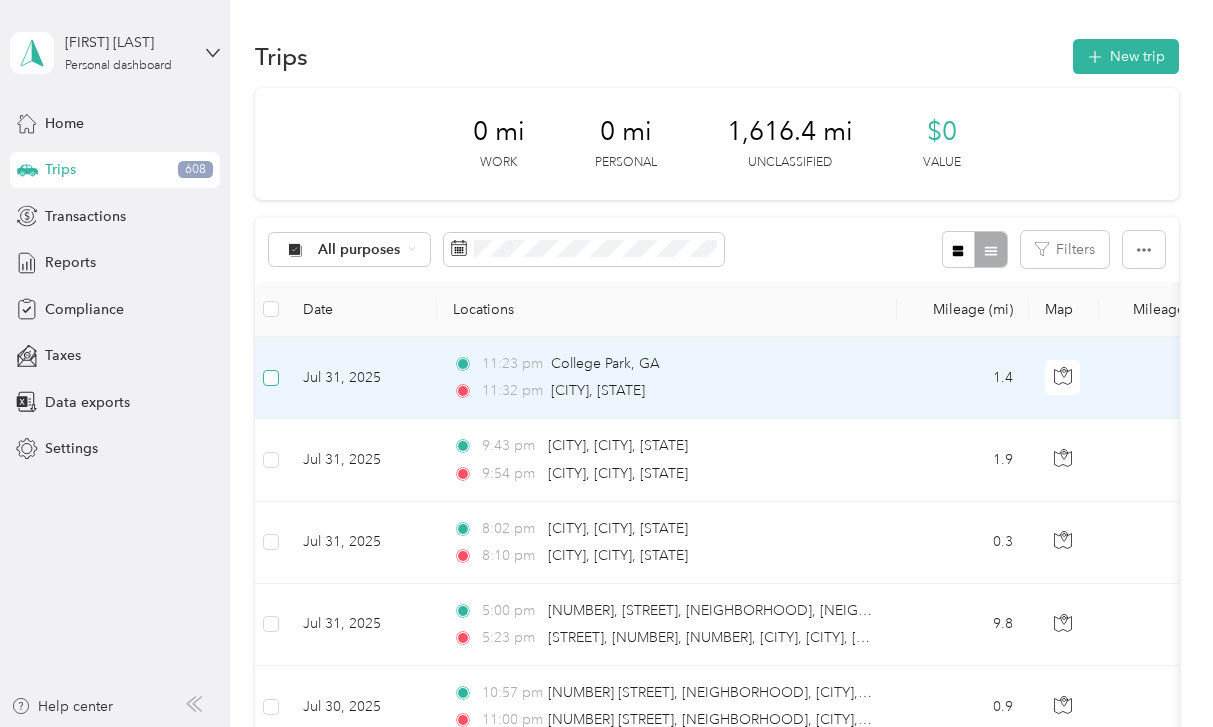 click at bounding box center [271, 378] 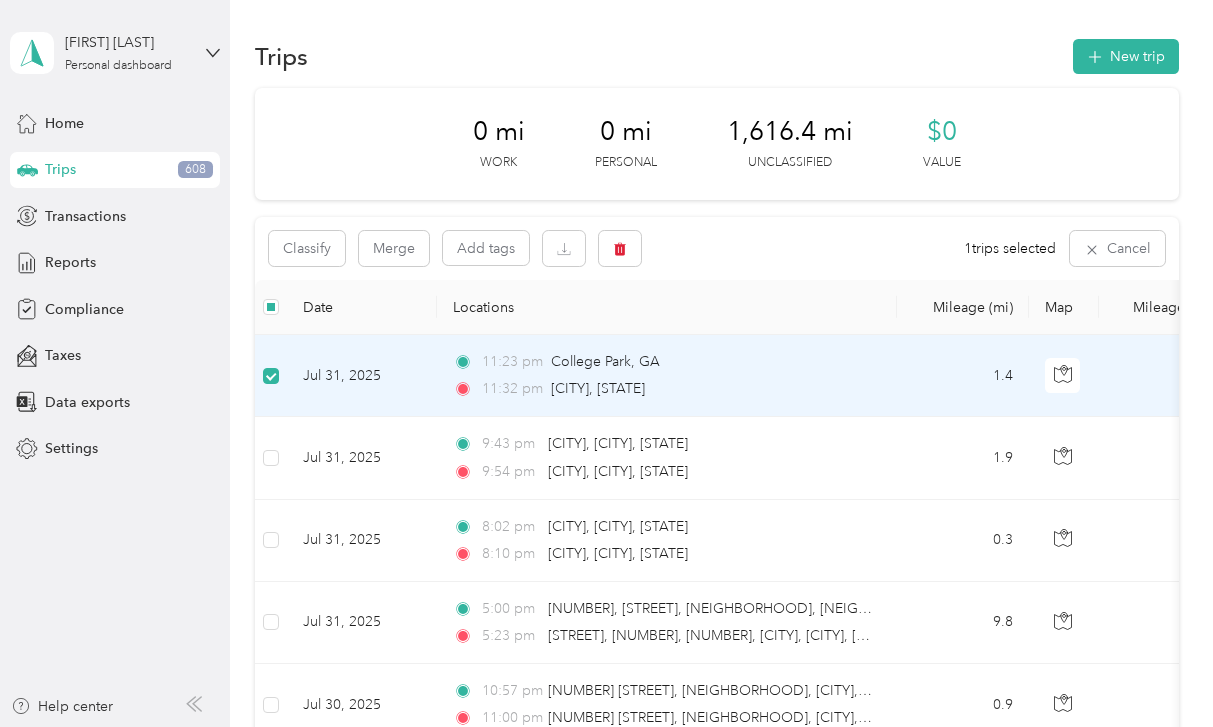 click on "Trip details Save This trip cannot be edited because it is either under review, approved, or paid. Contact your Team Manager to edit it. Miles TO Add photo" at bounding box center (606, 363) 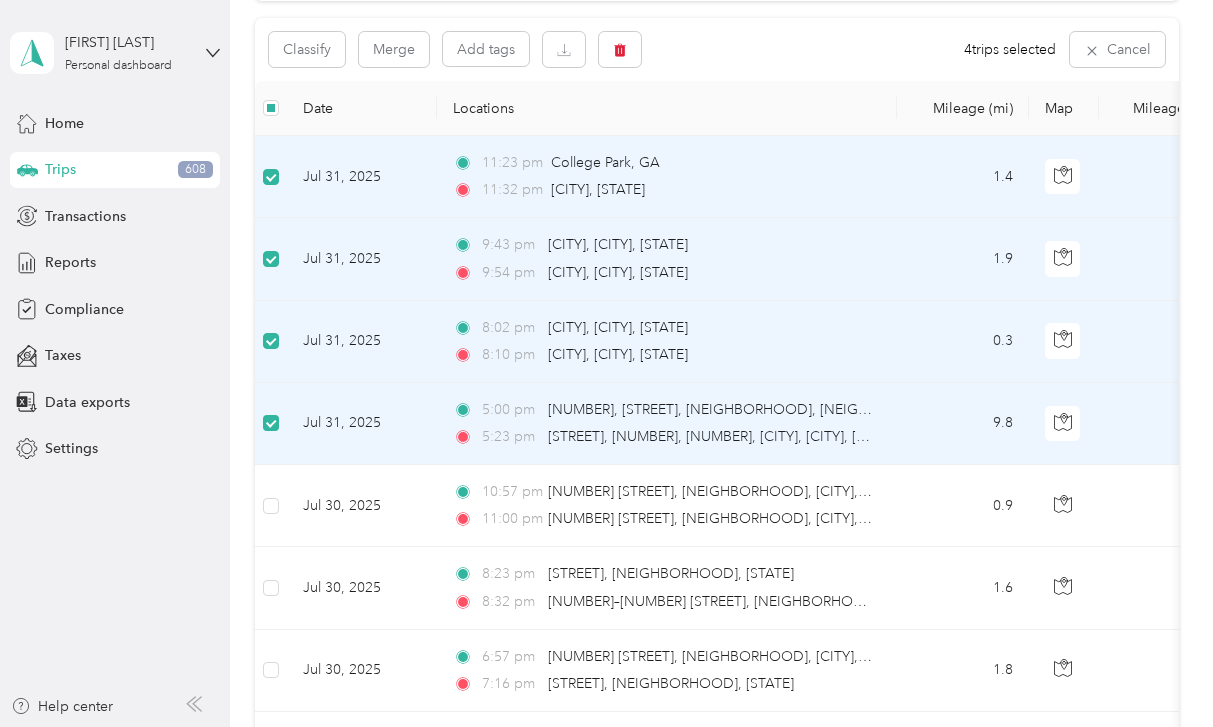 scroll, scrollTop: 200, scrollLeft: 0, axis: vertical 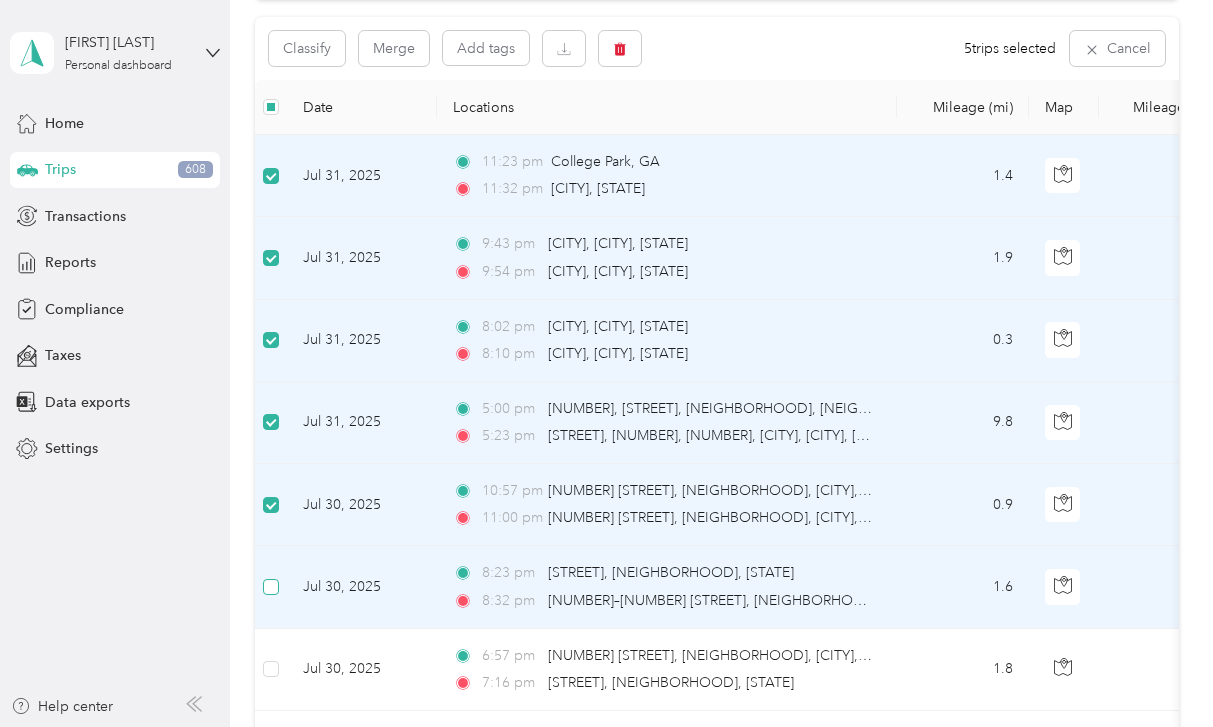 click at bounding box center (271, 587) 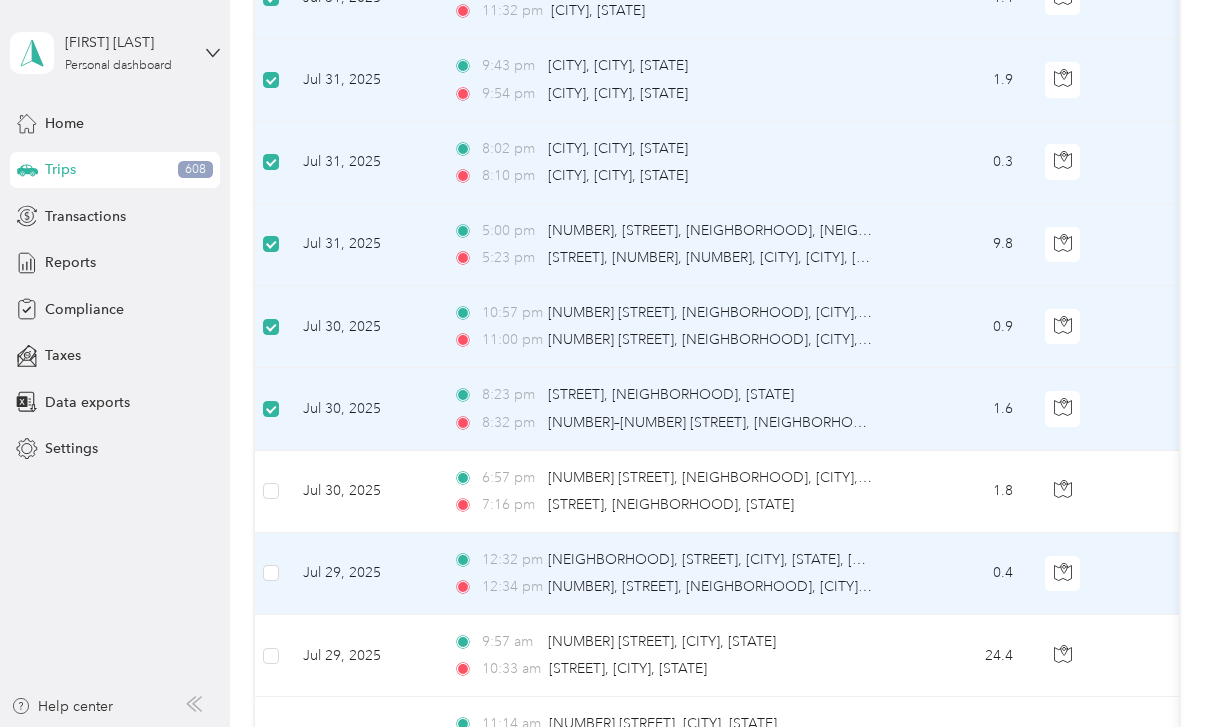 scroll, scrollTop: 471, scrollLeft: 0, axis: vertical 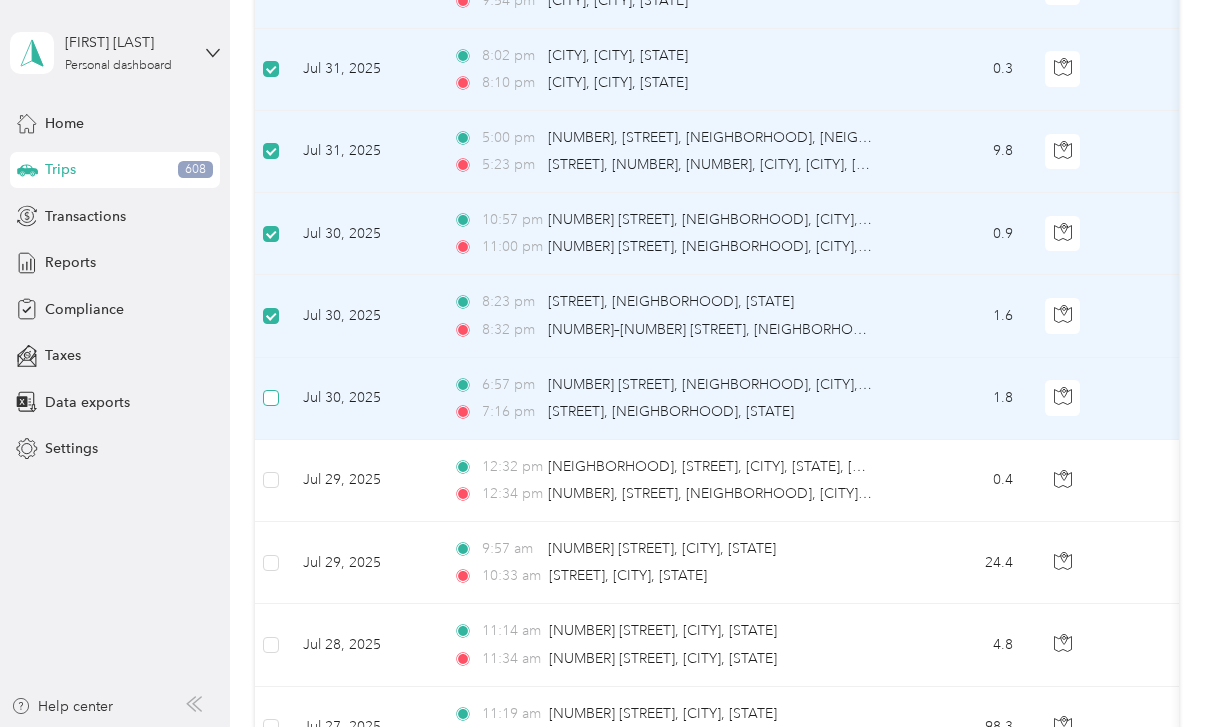 click at bounding box center (271, 398) 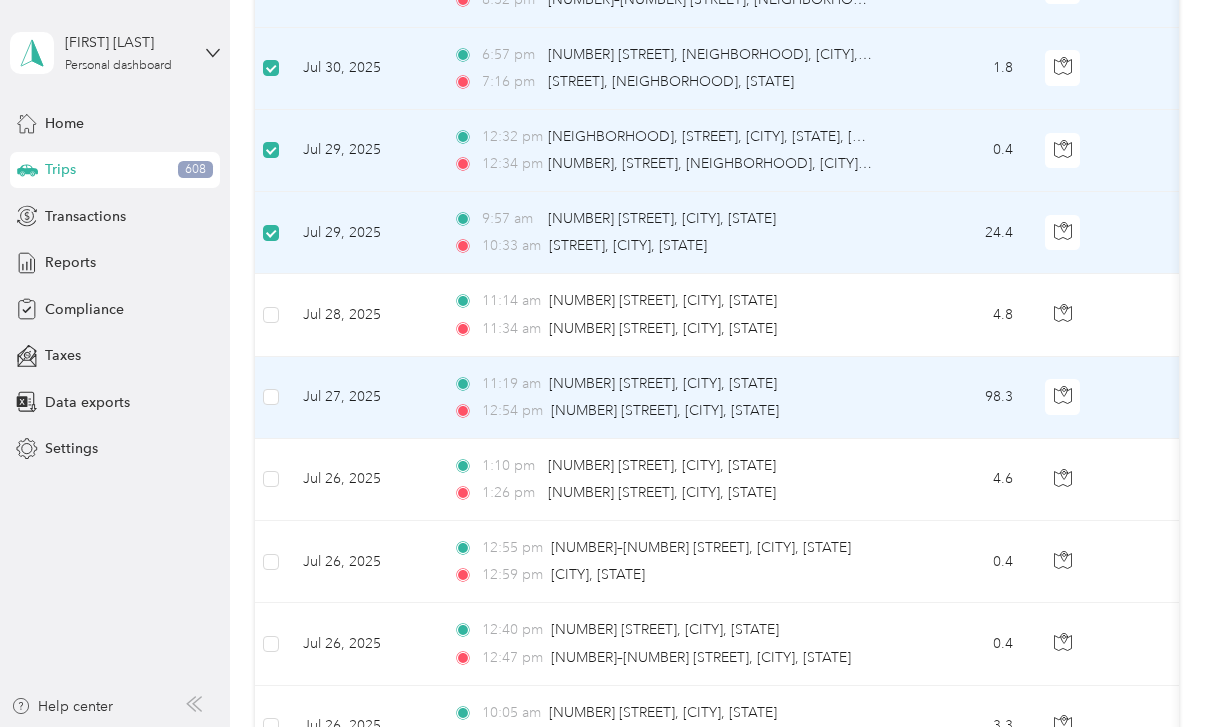 scroll, scrollTop: 803, scrollLeft: 0, axis: vertical 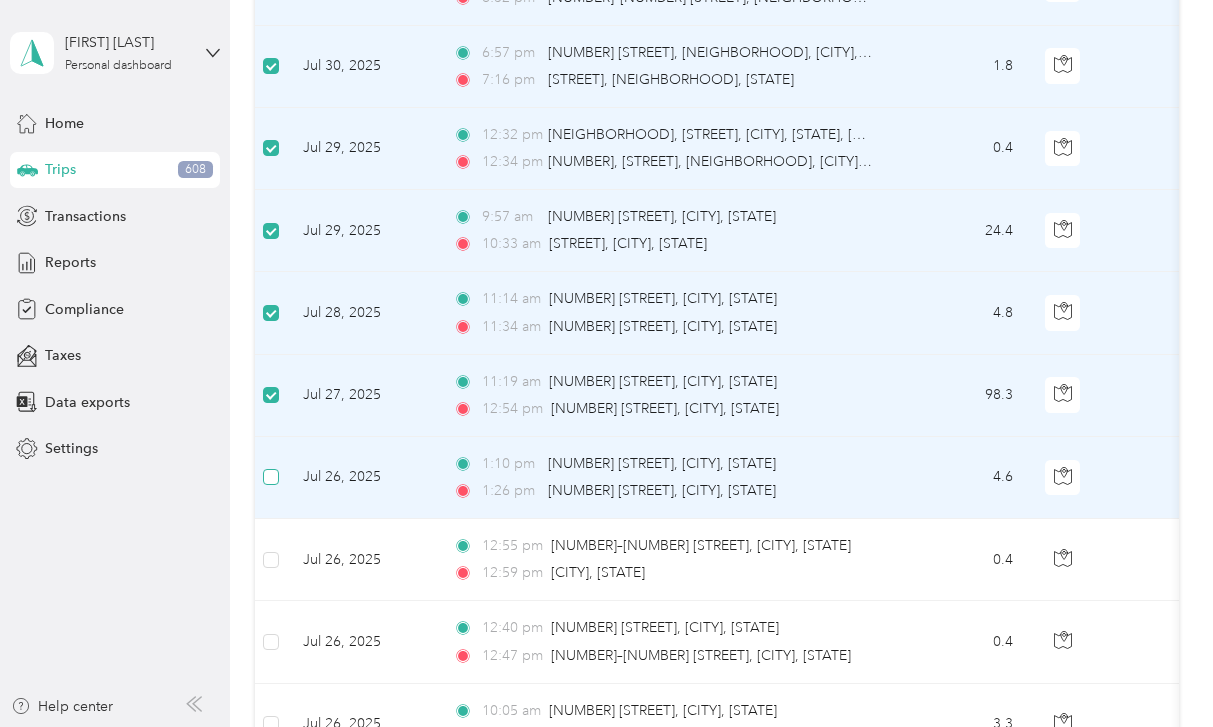 click at bounding box center (271, 477) 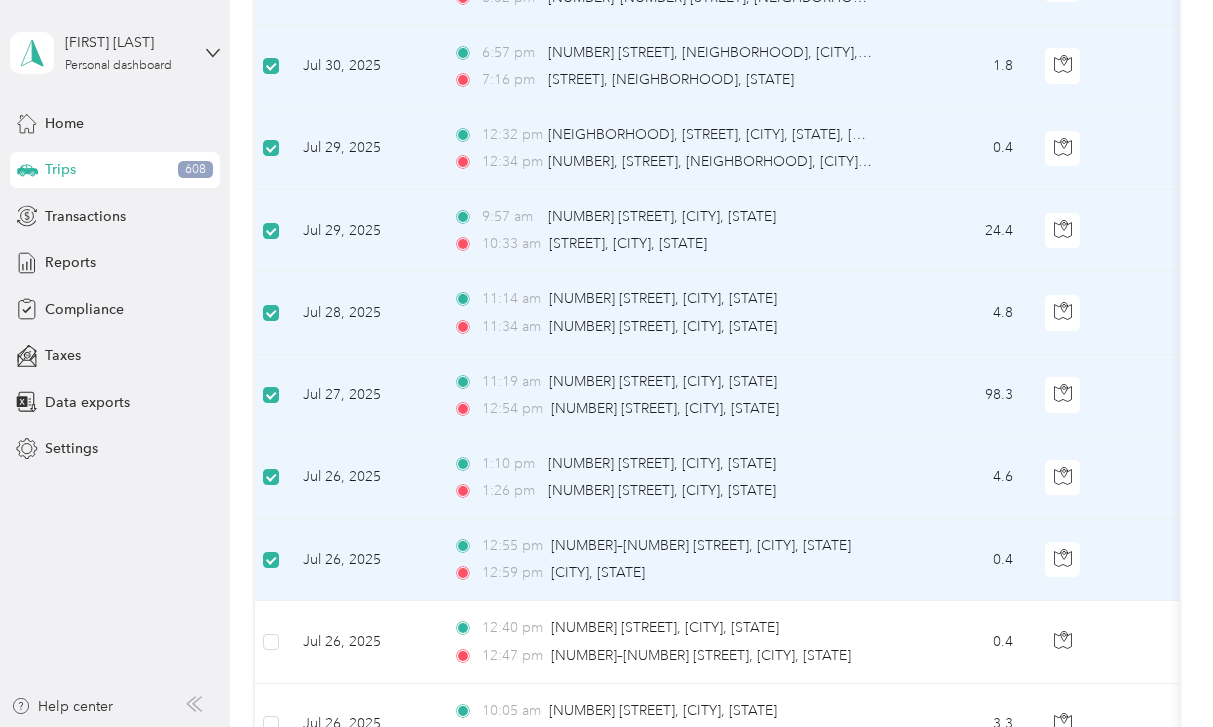 scroll, scrollTop: 980, scrollLeft: 0, axis: vertical 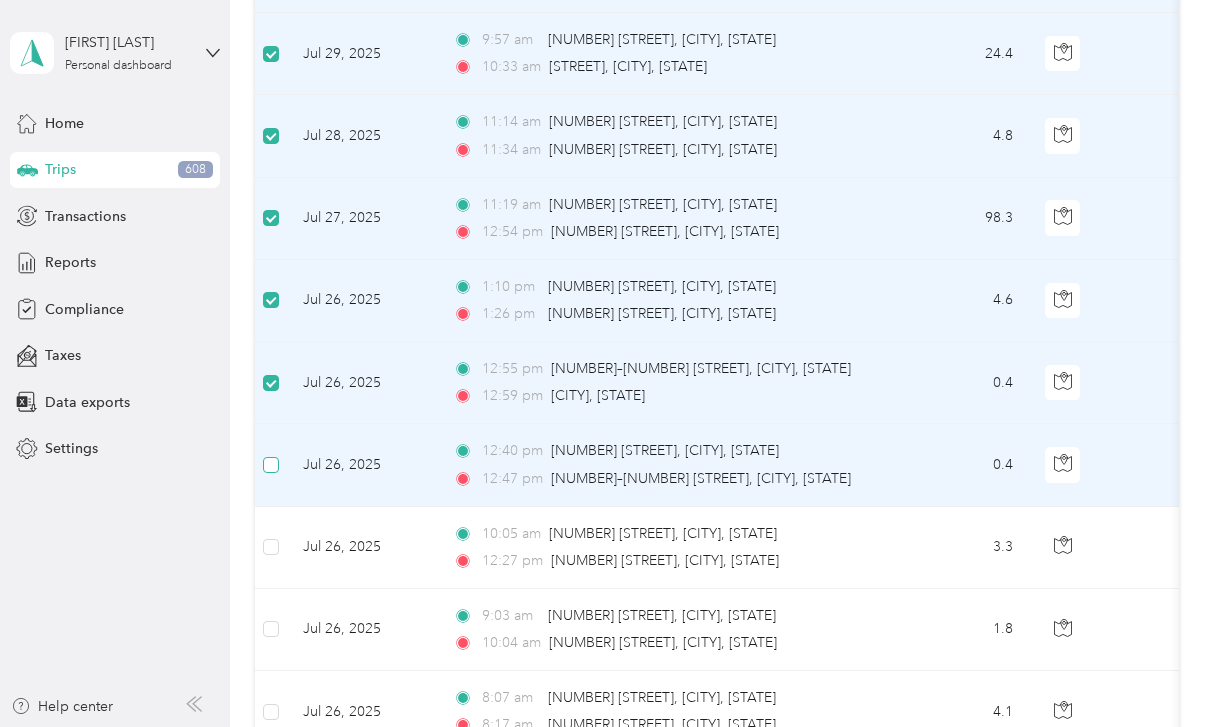 click at bounding box center (271, 465) 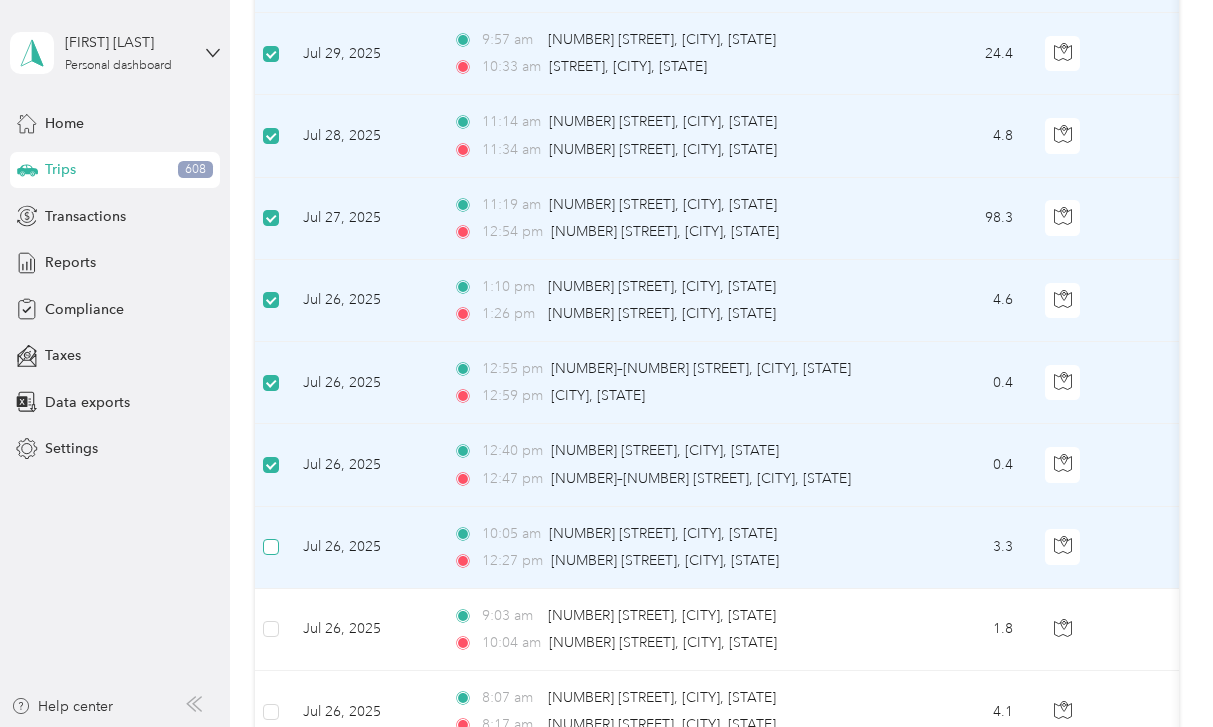 click at bounding box center (271, 547) 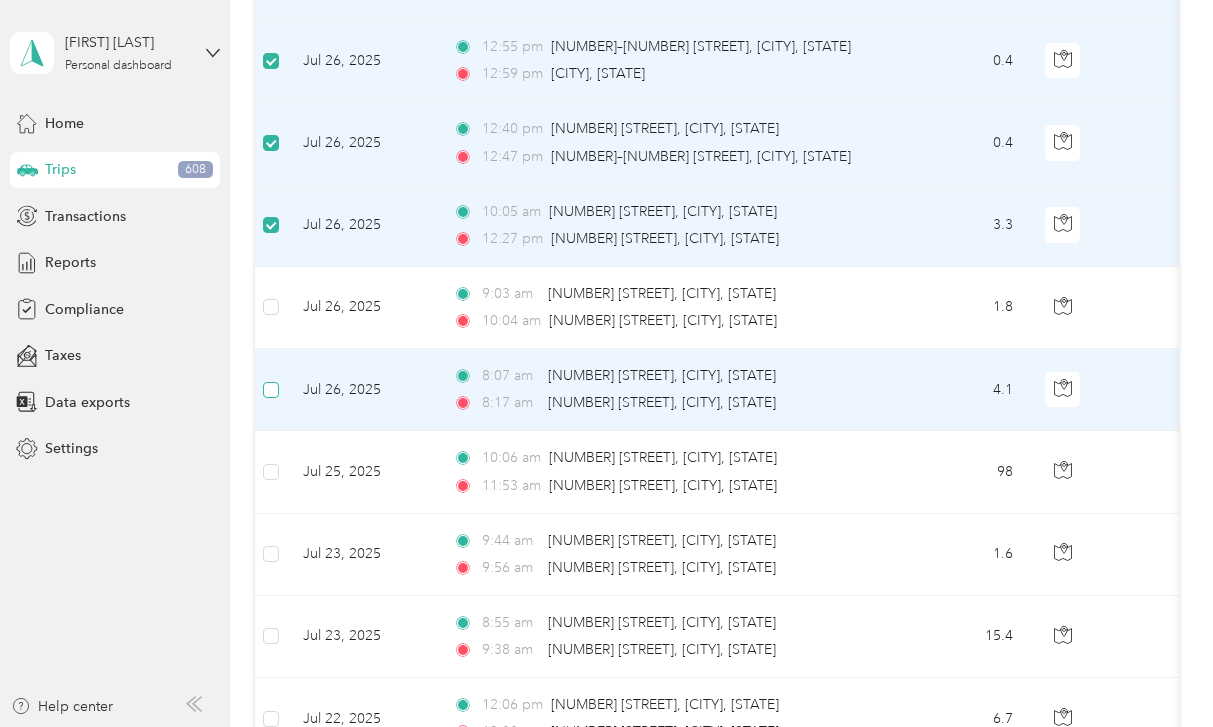 scroll, scrollTop: 1309, scrollLeft: 0, axis: vertical 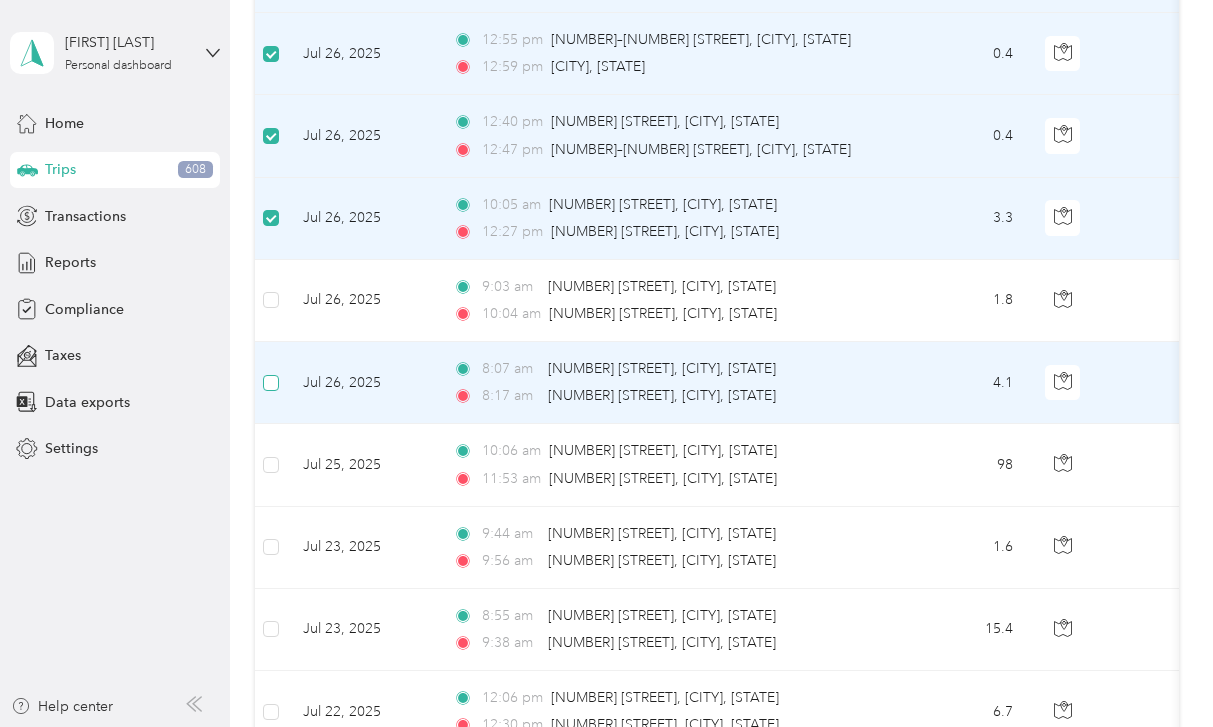 click at bounding box center [271, 383] 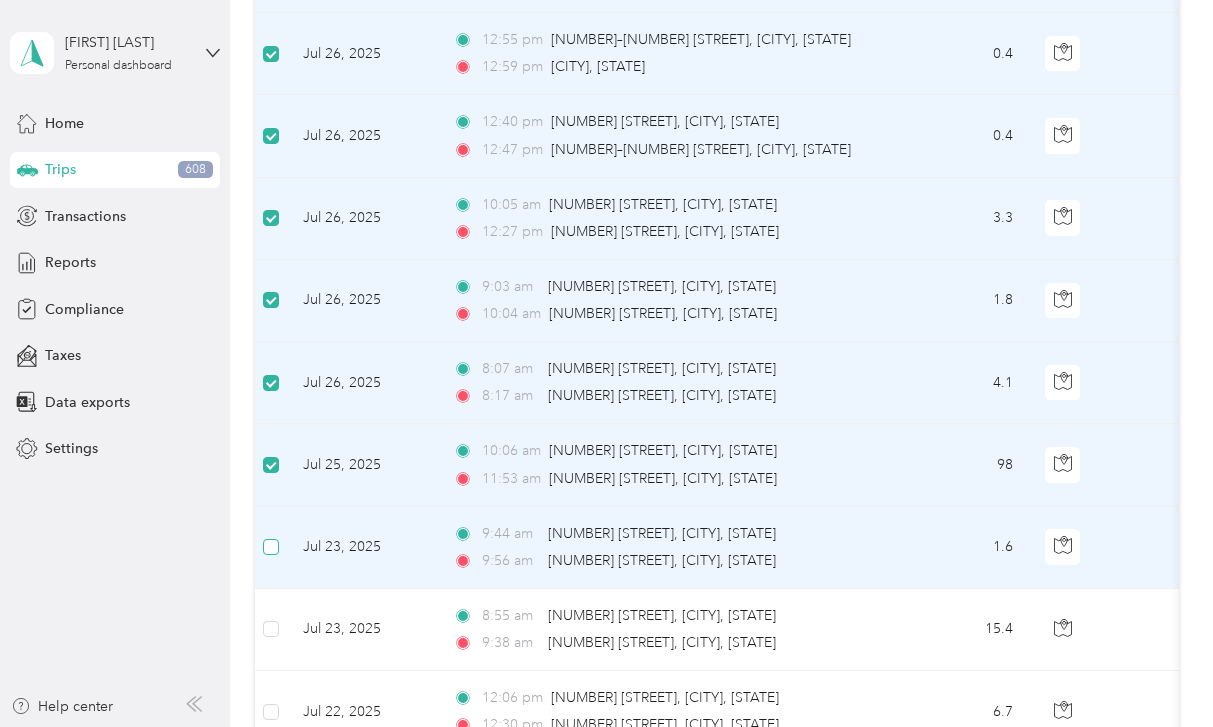 click at bounding box center (271, 547) 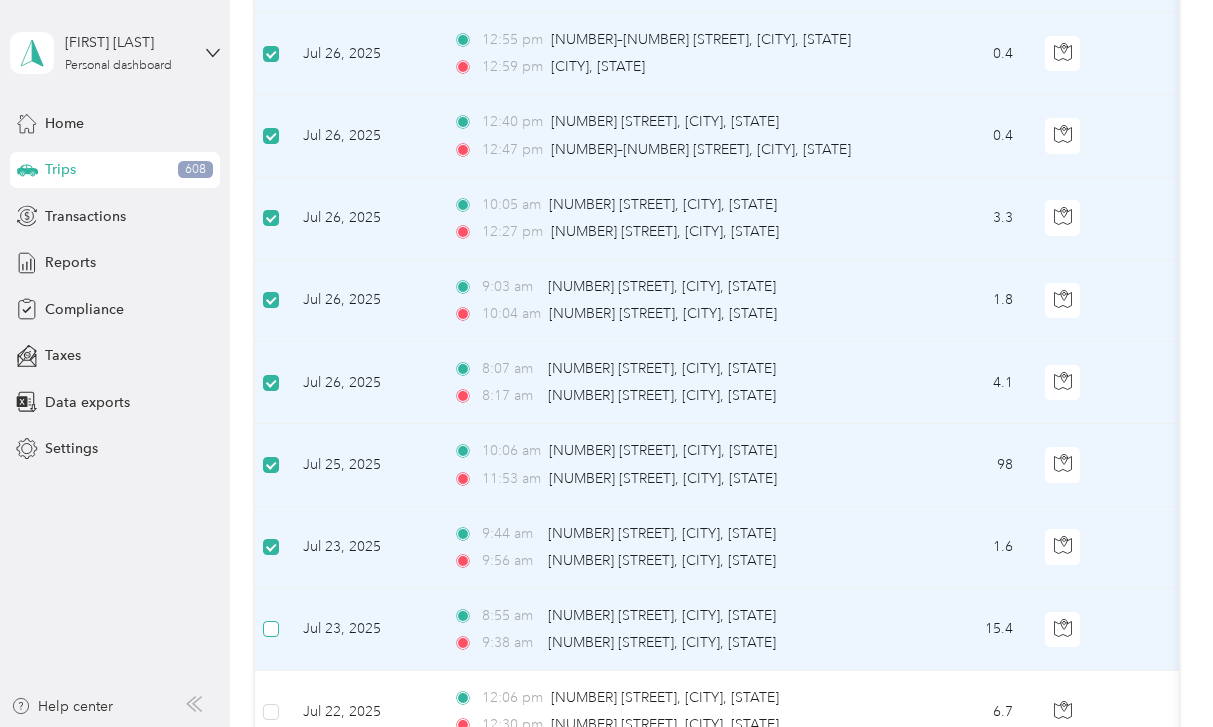 click at bounding box center (271, 629) 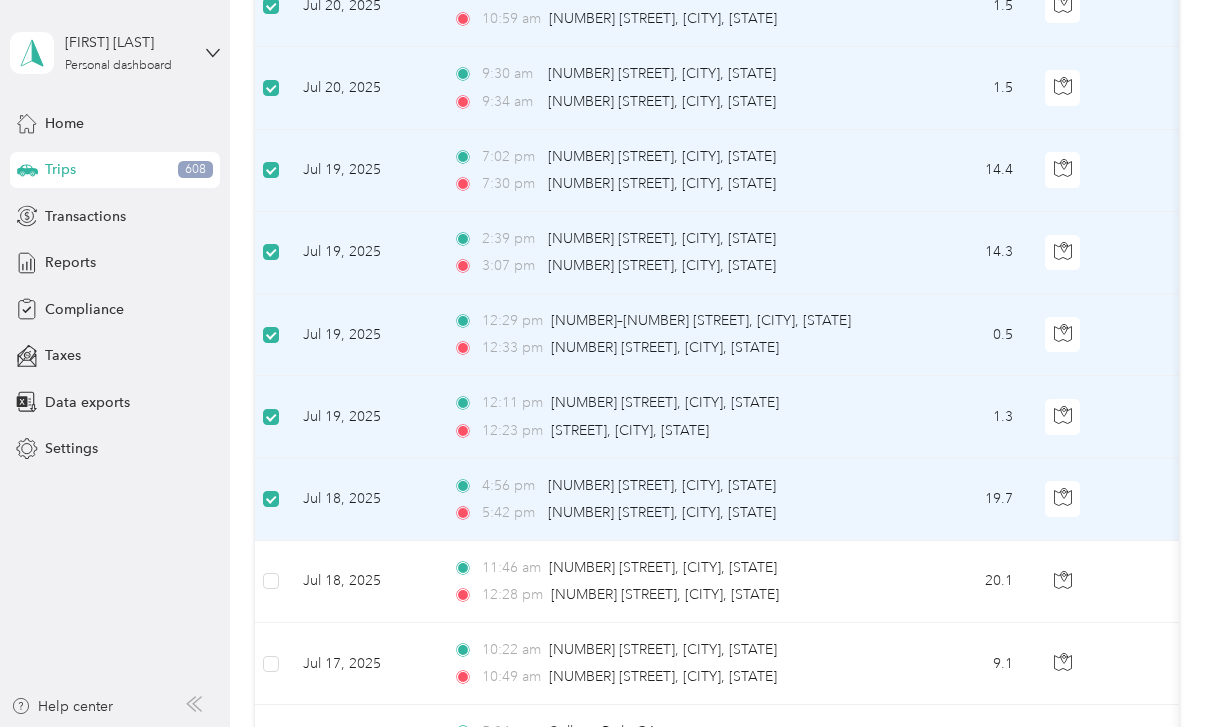 scroll, scrollTop: 2583, scrollLeft: 0, axis: vertical 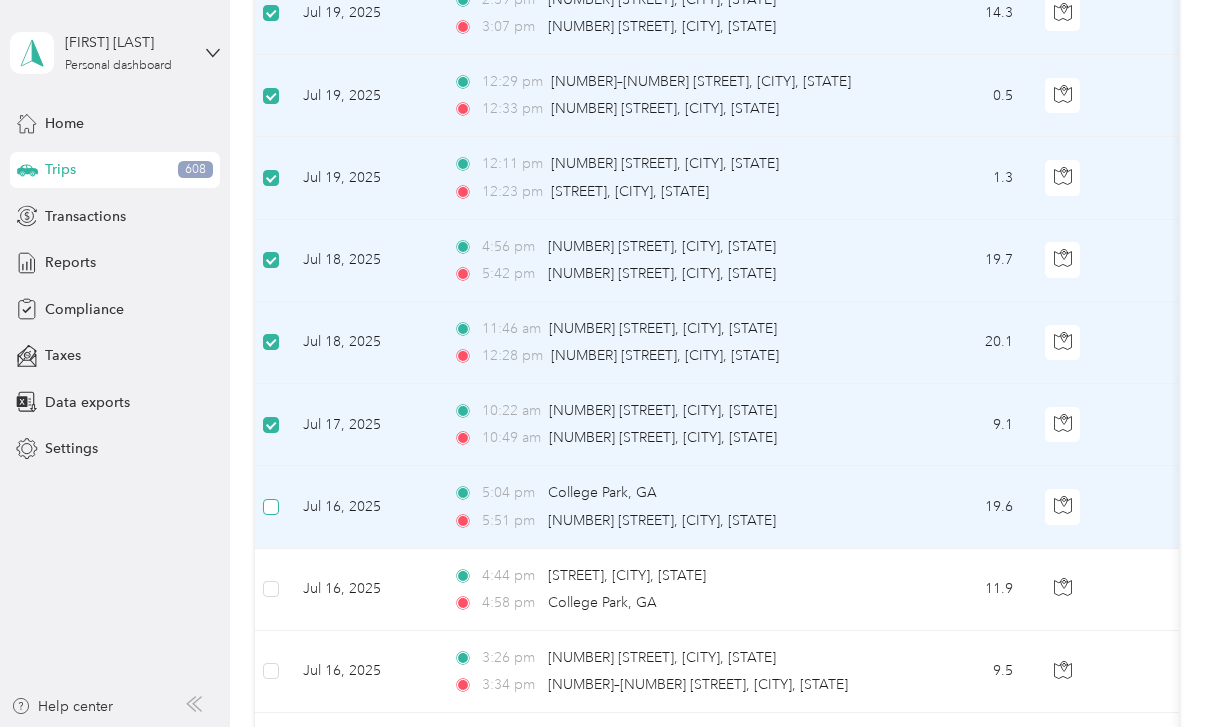 click at bounding box center [271, 507] 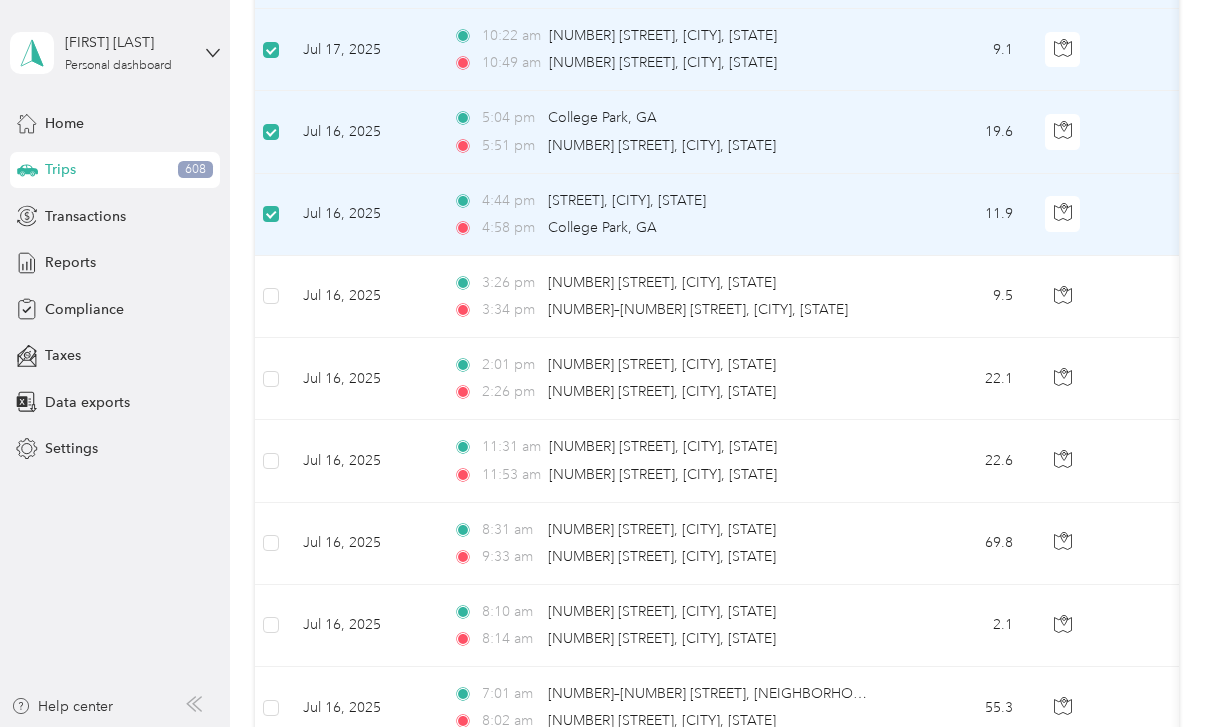 scroll, scrollTop: 2977, scrollLeft: 0, axis: vertical 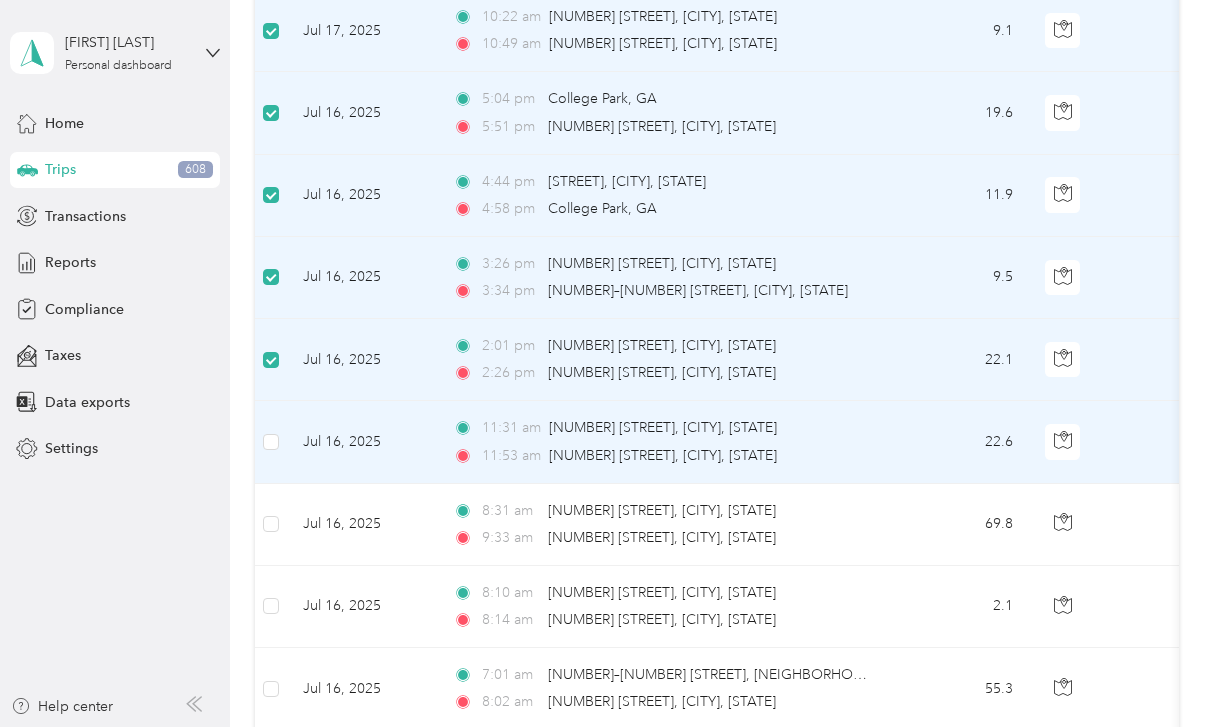 click at bounding box center (271, 442) 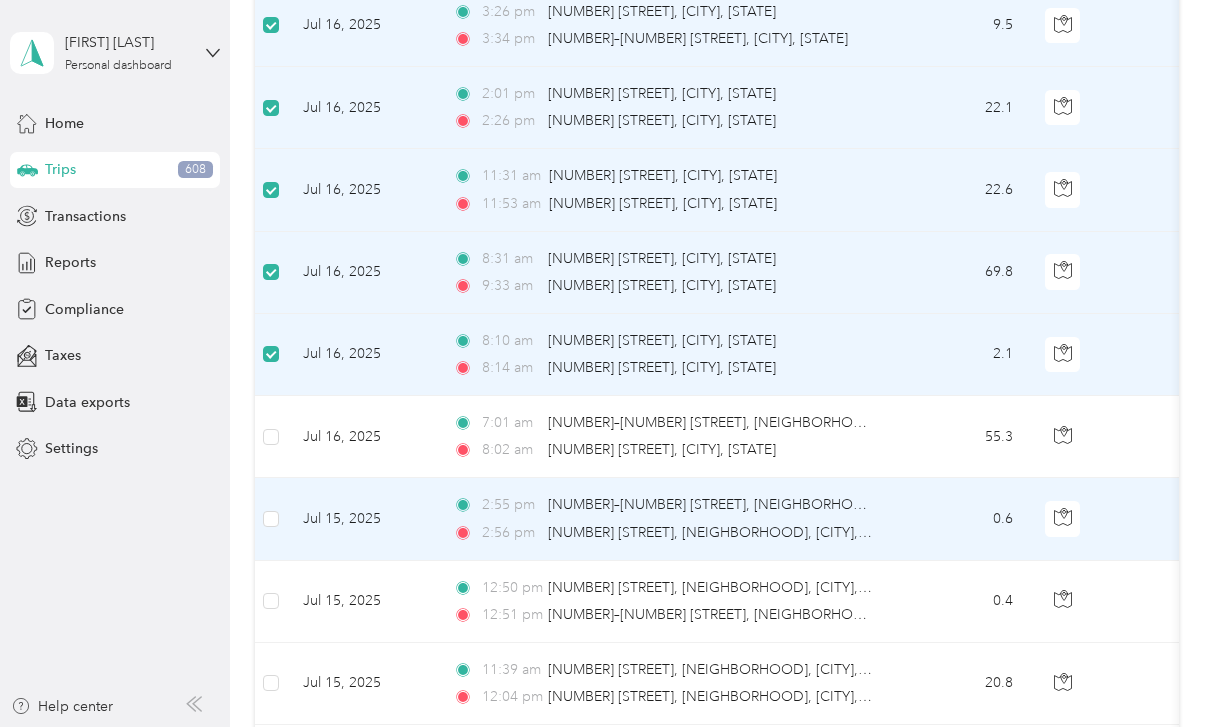scroll, scrollTop: 3246, scrollLeft: 0, axis: vertical 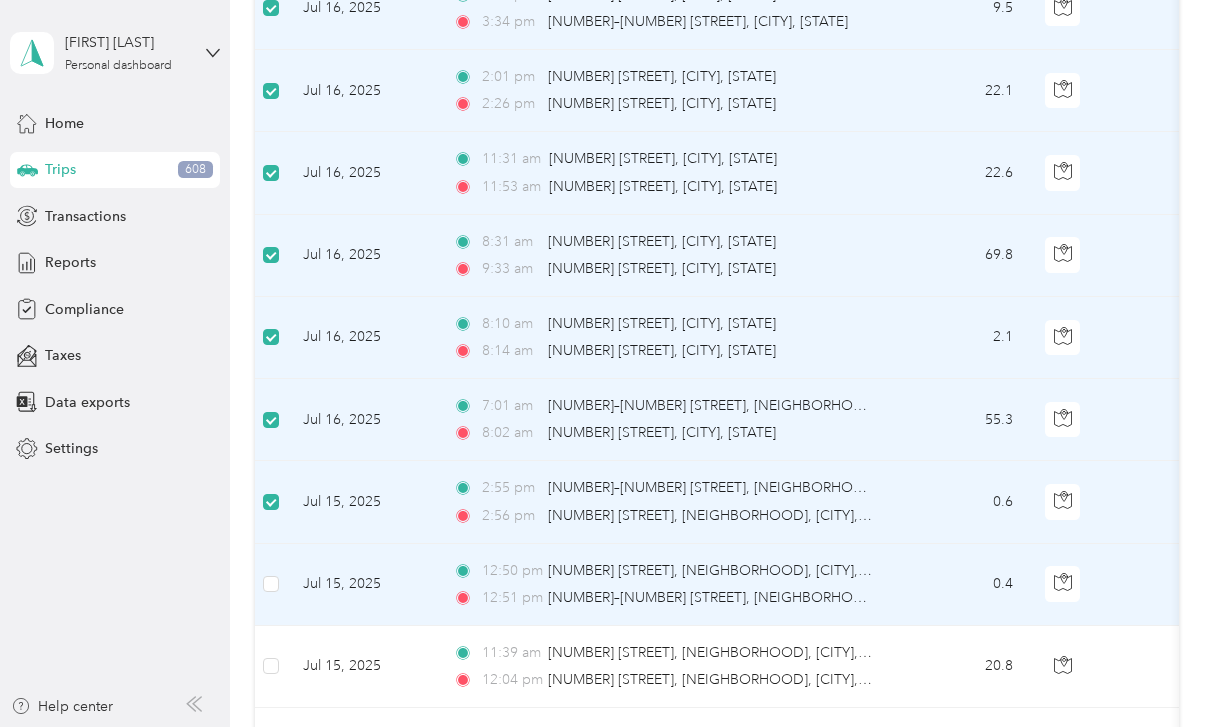 click at bounding box center (271, 585) 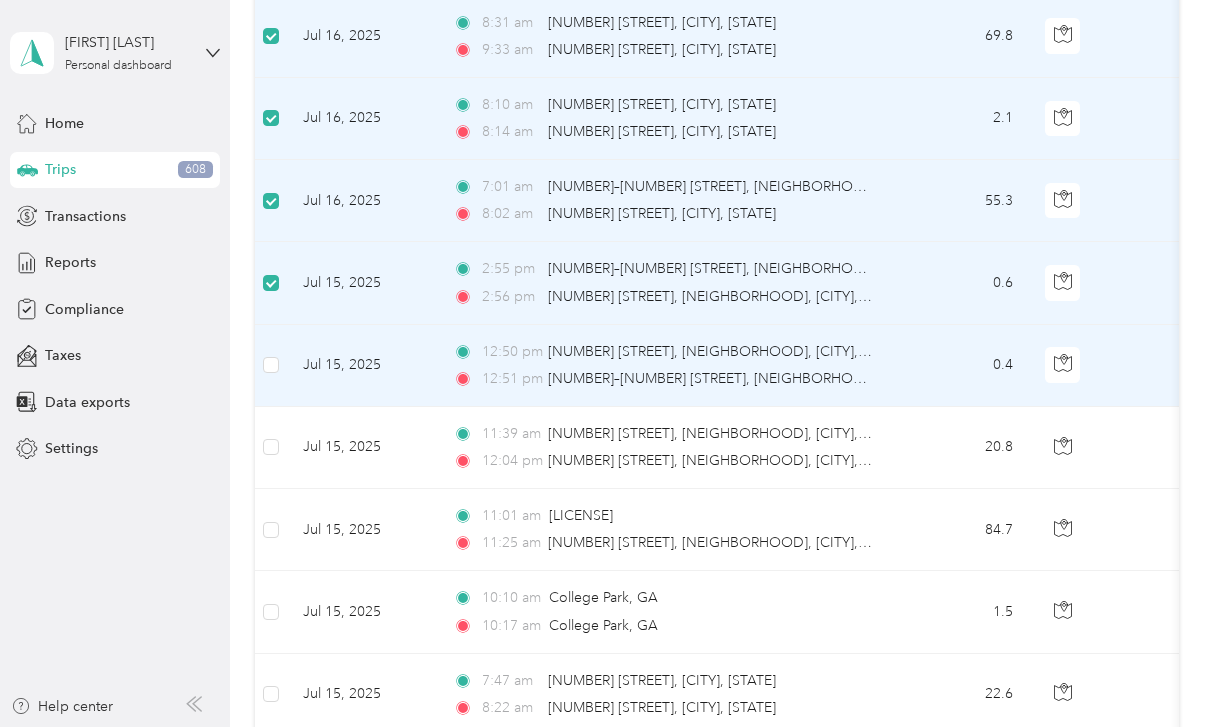 scroll, scrollTop: 3489, scrollLeft: 0, axis: vertical 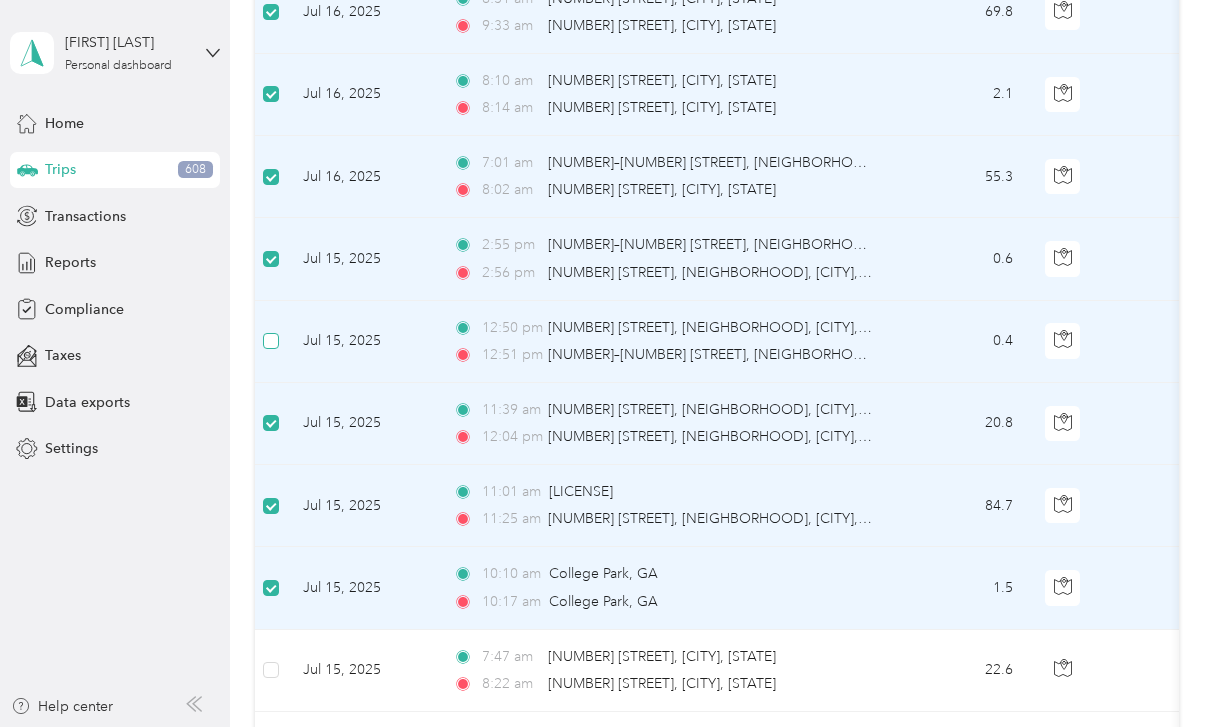 click at bounding box center [271, 341] 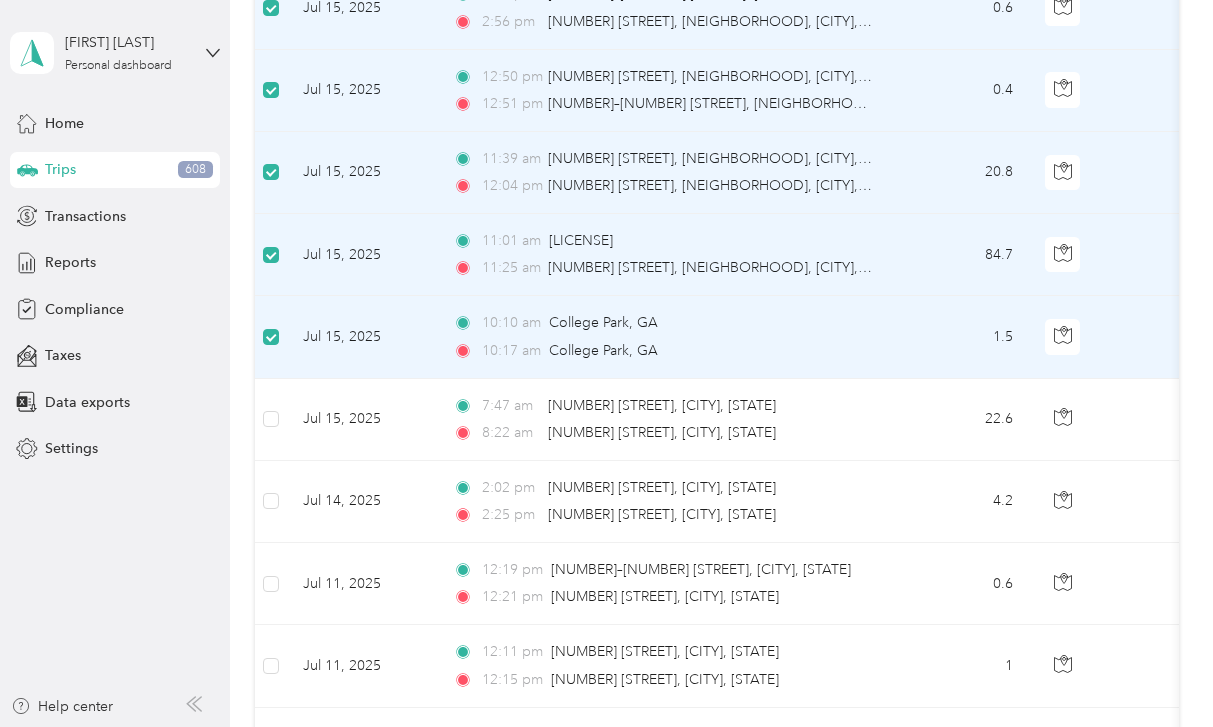 scroll, scrollTop: 3747, scrollLeft: 0, axis: vertical 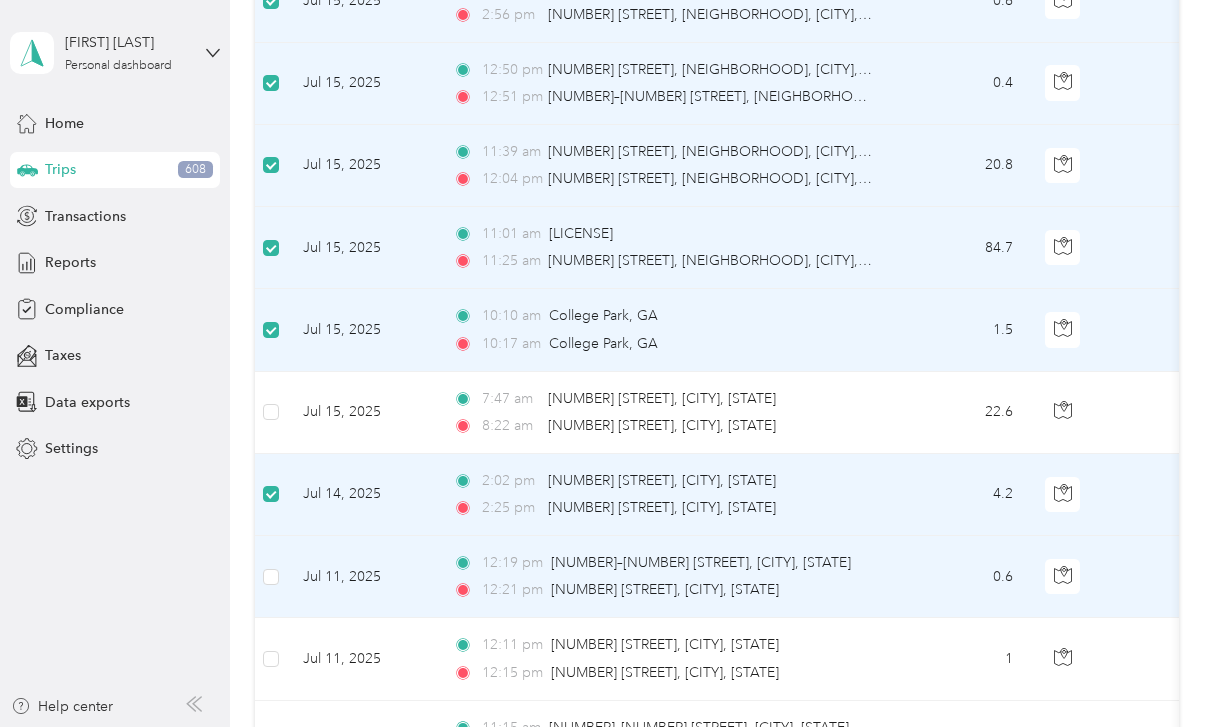 click at bounding box center (271, 577) 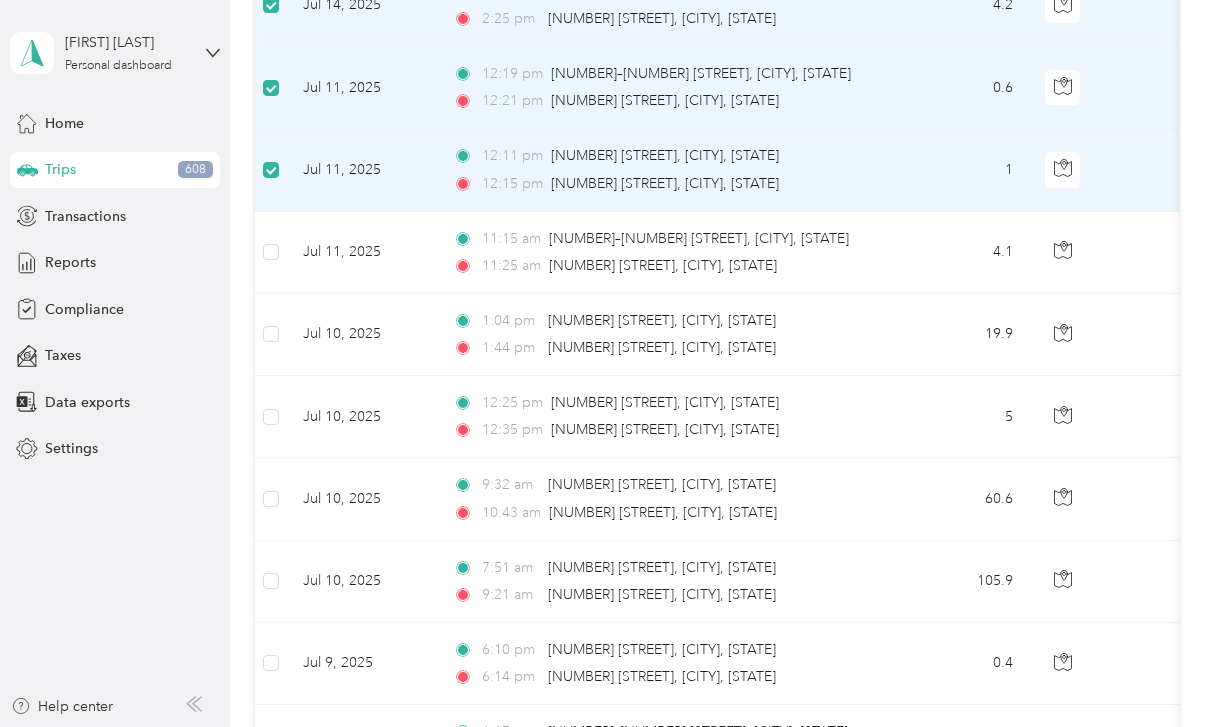 scroll, scrollTop: 4237, scrollLeft: 0, axis: vertical 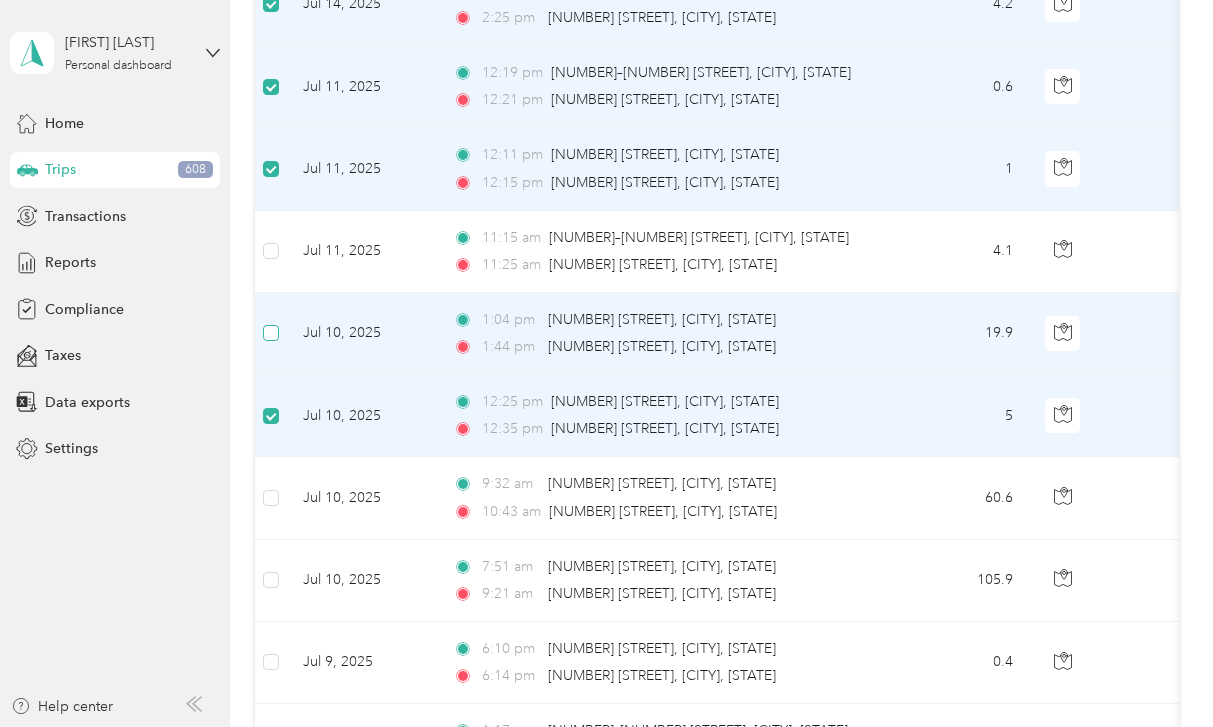 click at bounding box center (271, 333) 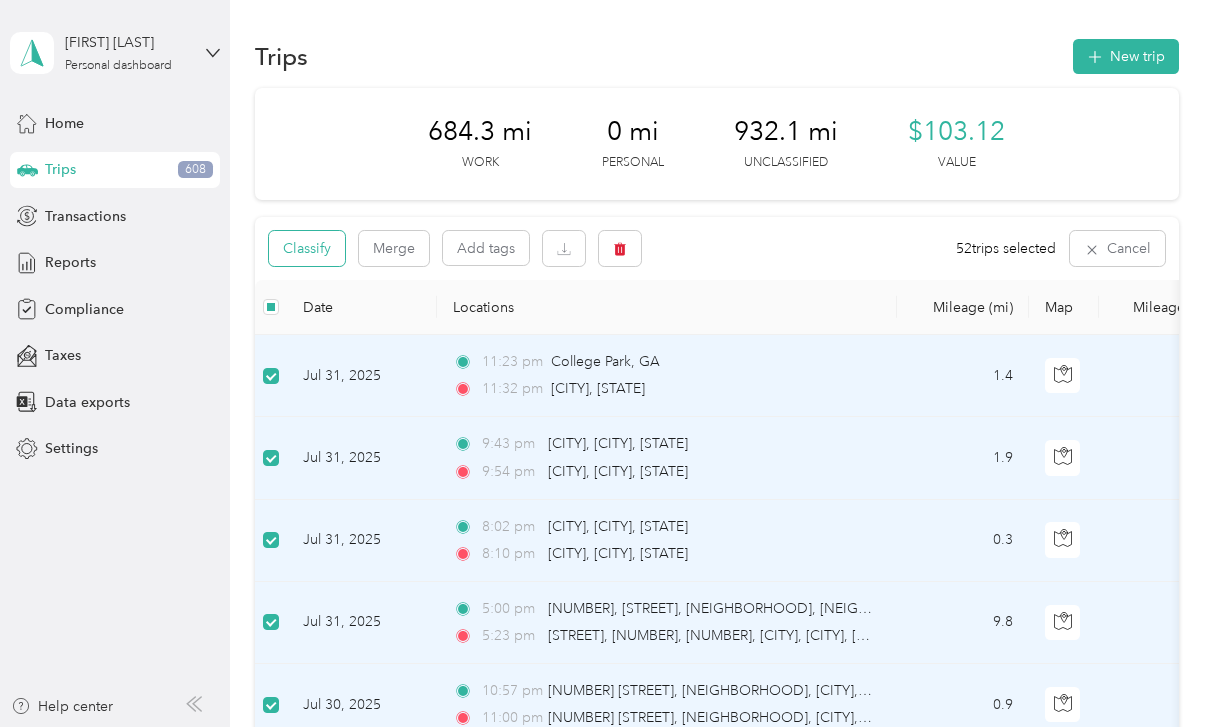 scroll, scrollTop: 0, scrollLeft: 0, axis: both 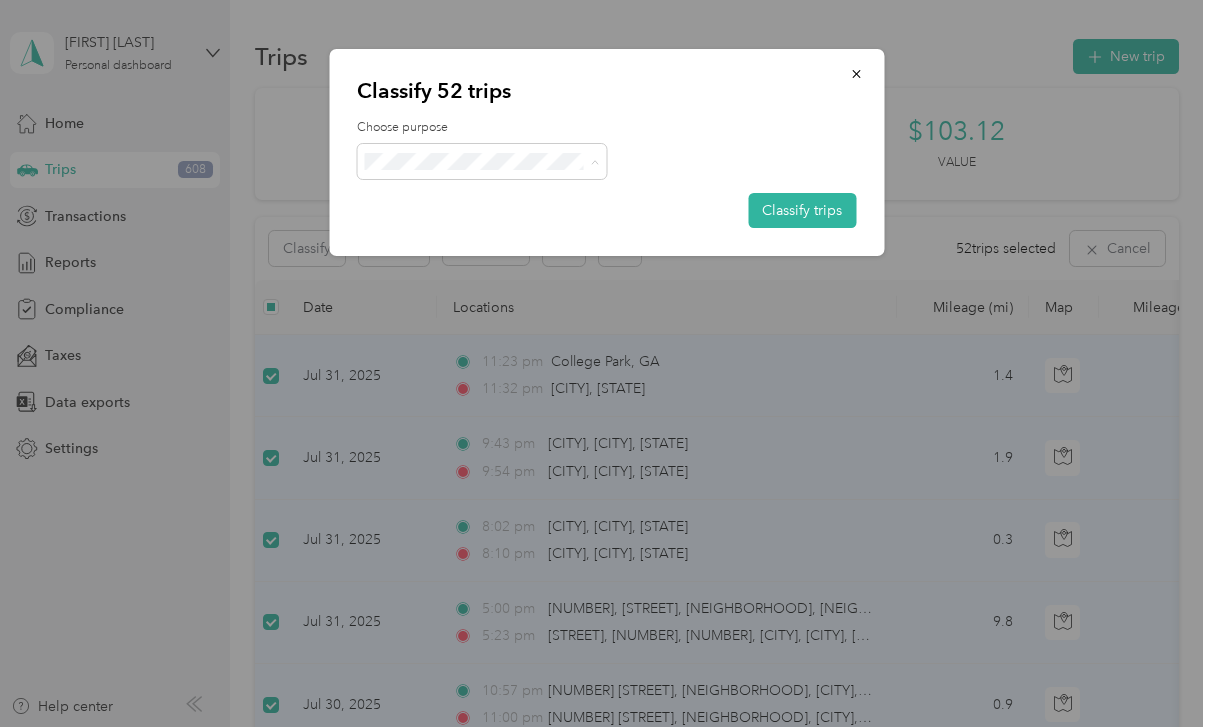 click on "Personal" at bounding box center (500, 232) 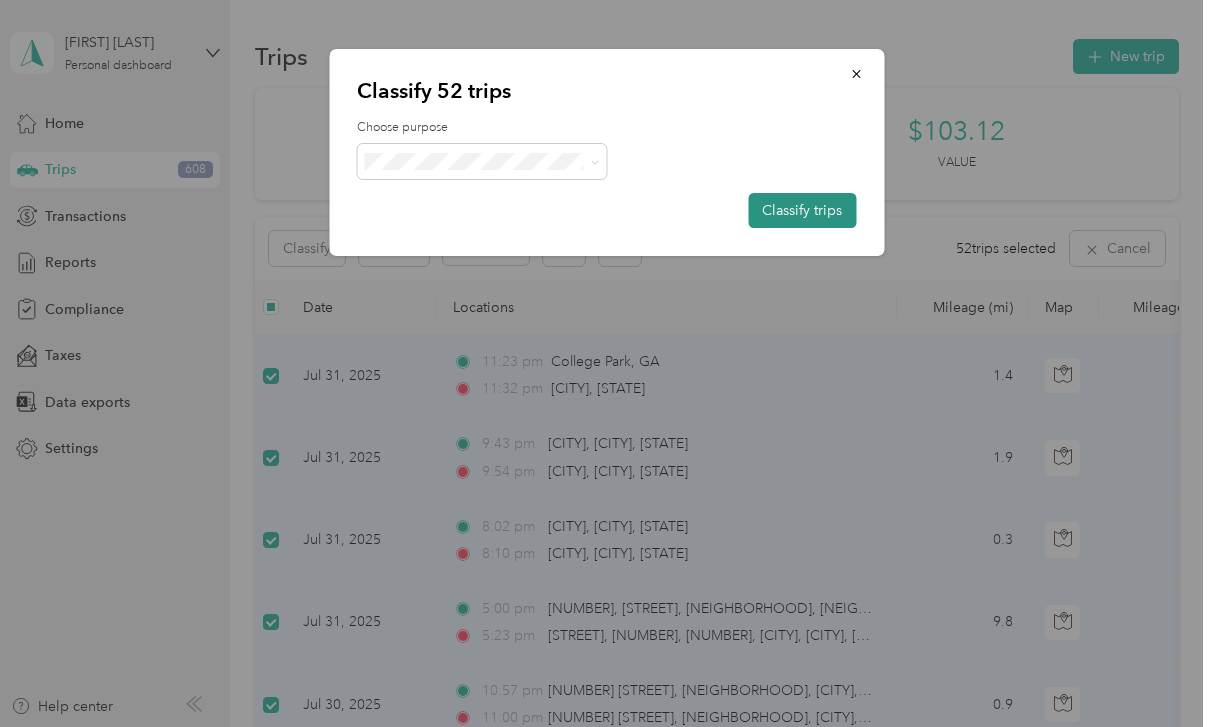 click on "Classify trips" at bounding box center [802, 210] 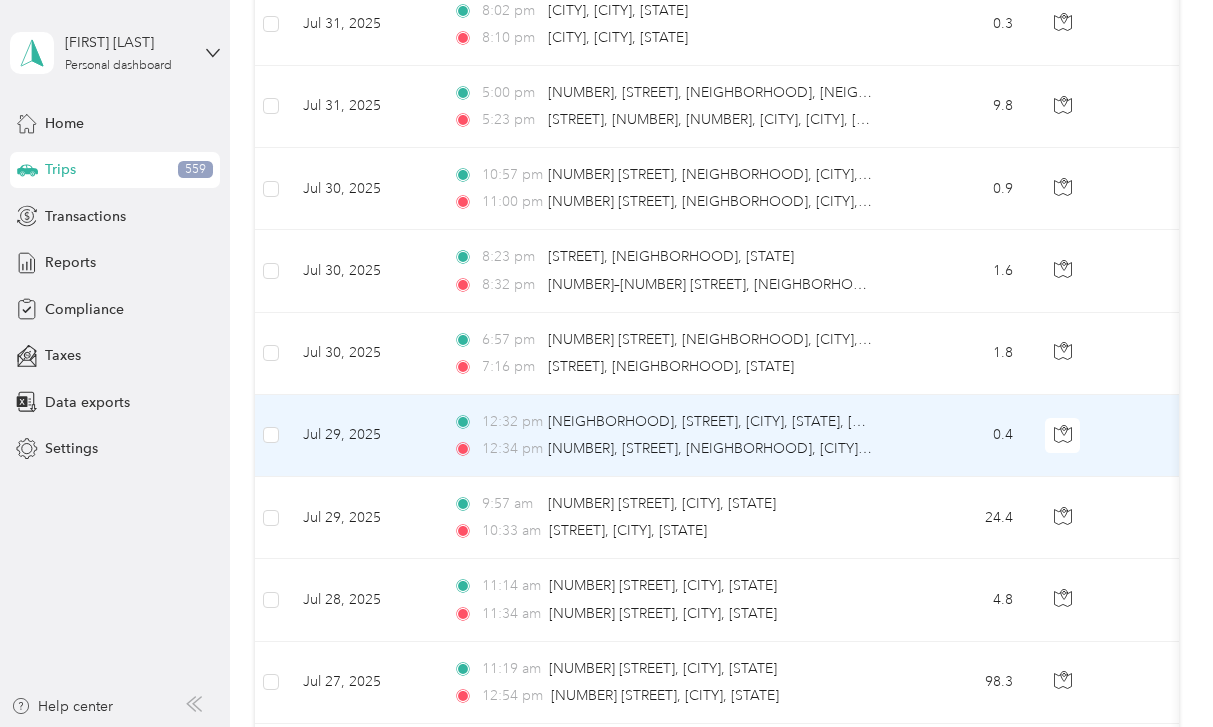 scroll, scrollTop: 527, scrollLeft: 0, axis: vertical 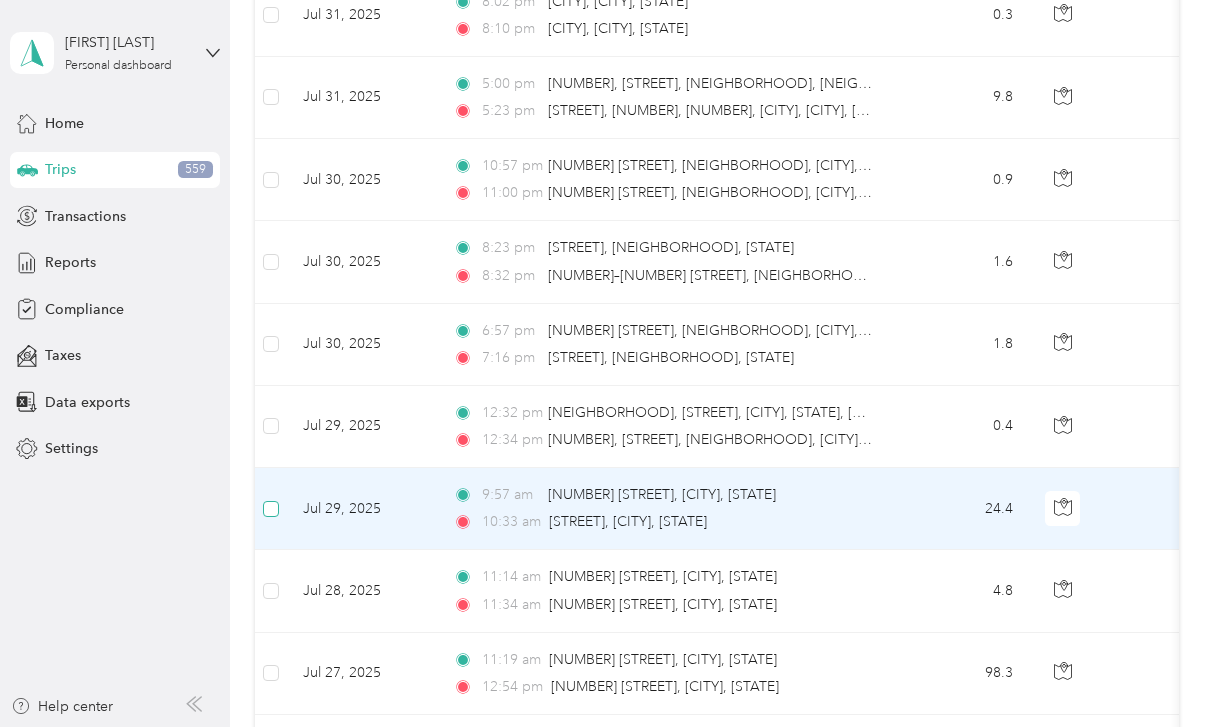 click at bounding box center [271, 509] 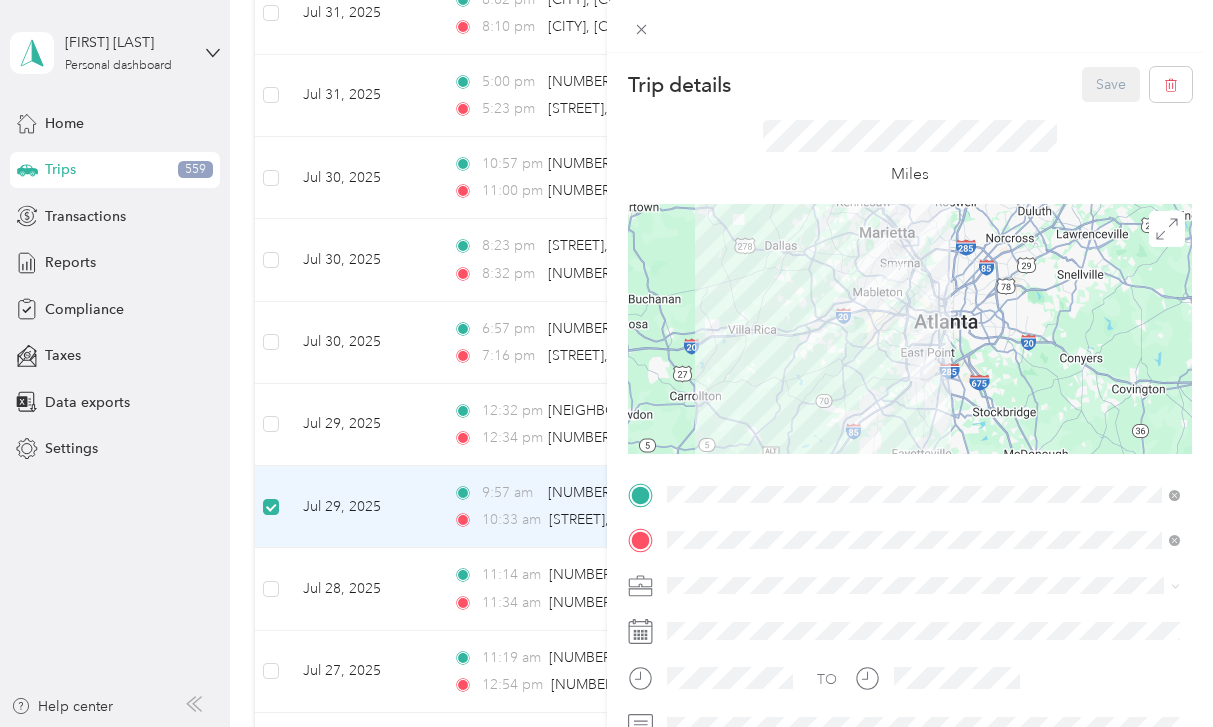 scroll, scrollTop: 0, scrollLeft: 0, axis: both 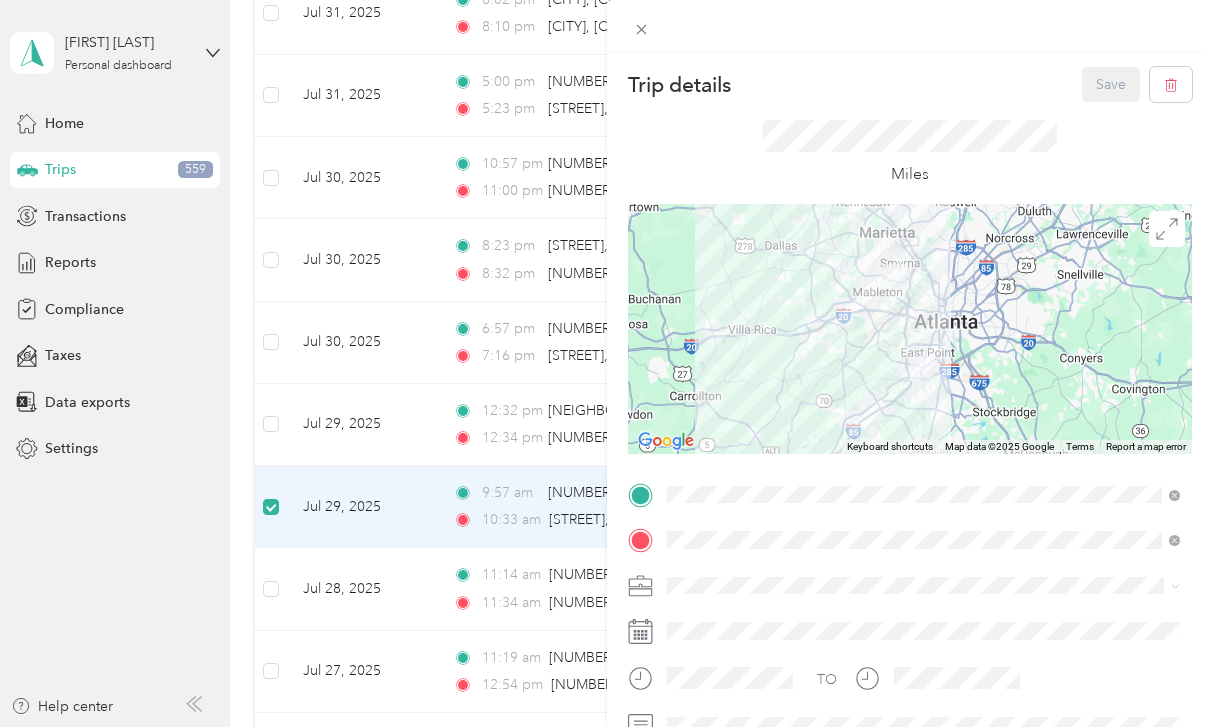 click on "Trip details Save This trip cannot be edited because it is either under review, approved, or paid. Contact your Team Manager to edit it. Miles ← Move left → Move right ↑ Move up ↓ Move down + Zoom in - Zoom out Home Jump left by 75% End Jump right by 75% Page Up Jump up by 75% Page Down Jump down by 75% Keyboard shortcuts Map Data Map data ©2025 Google Map data ©2025 Google 20 km  Click to toggle between metric and imperial units Terms Report a map error TO Add photo" at bounding box center [606, 363] 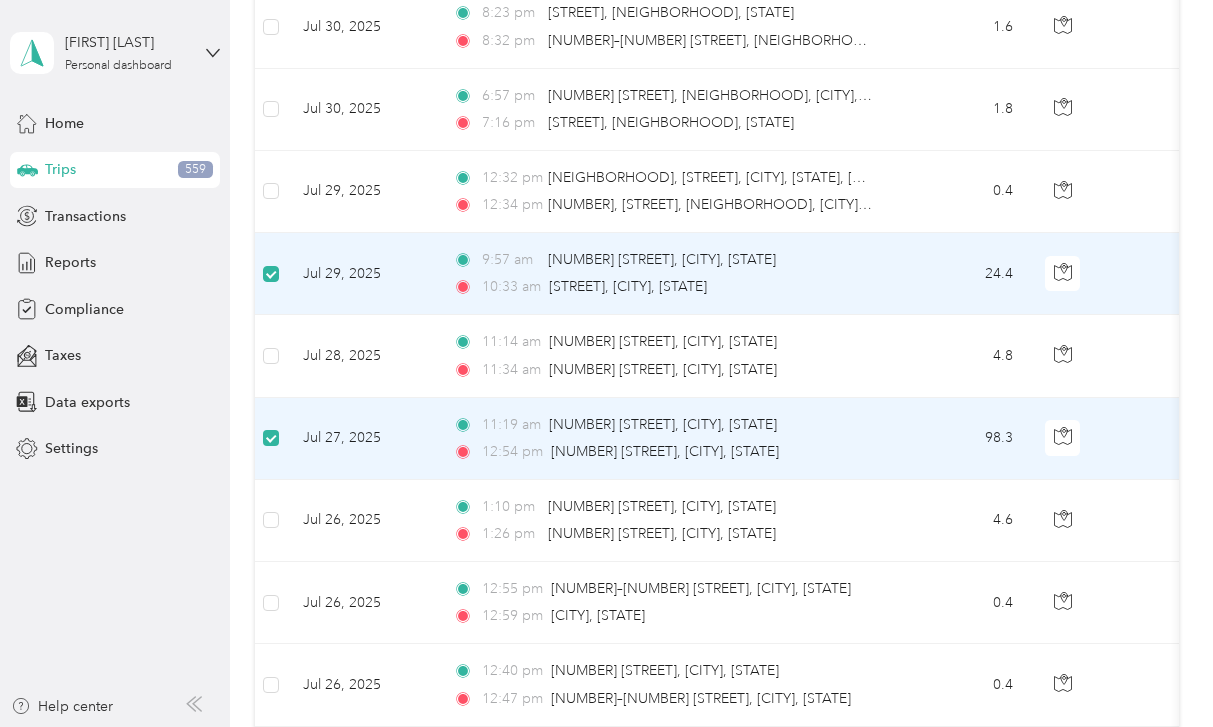 scroll, scrollTop: 764, scrollLeft: 0, axis: vertical 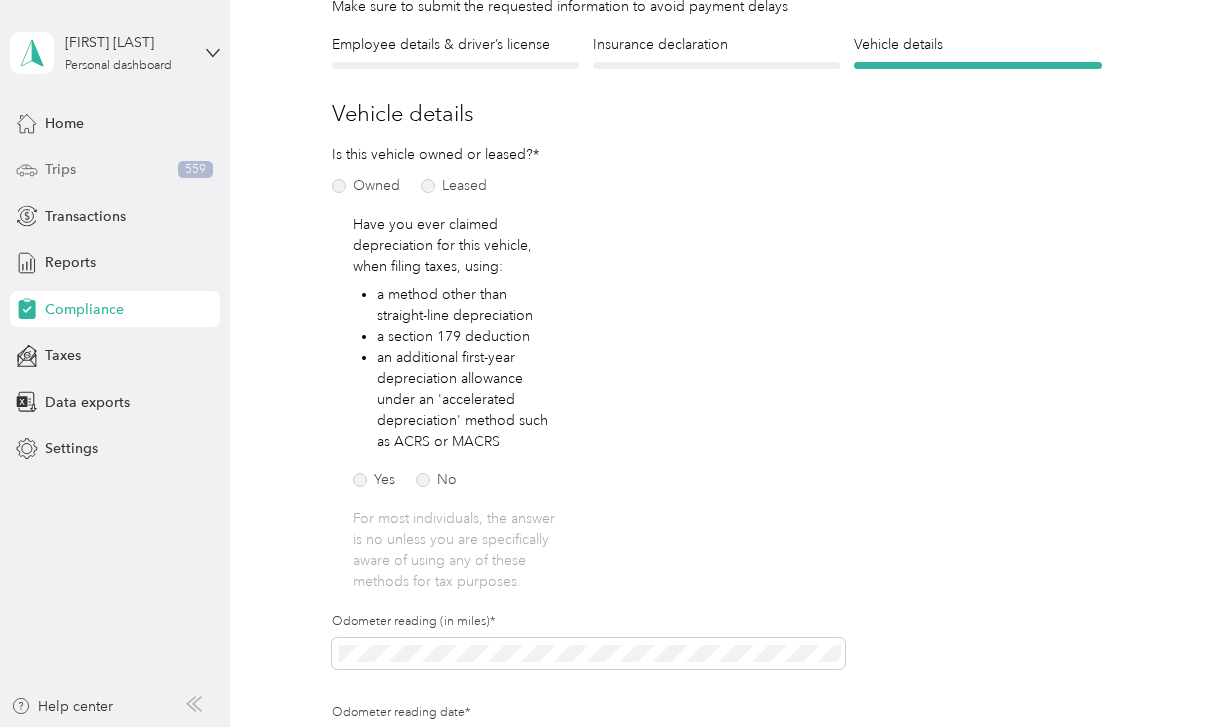 click on "Trips" at bounding box center [60, 169] 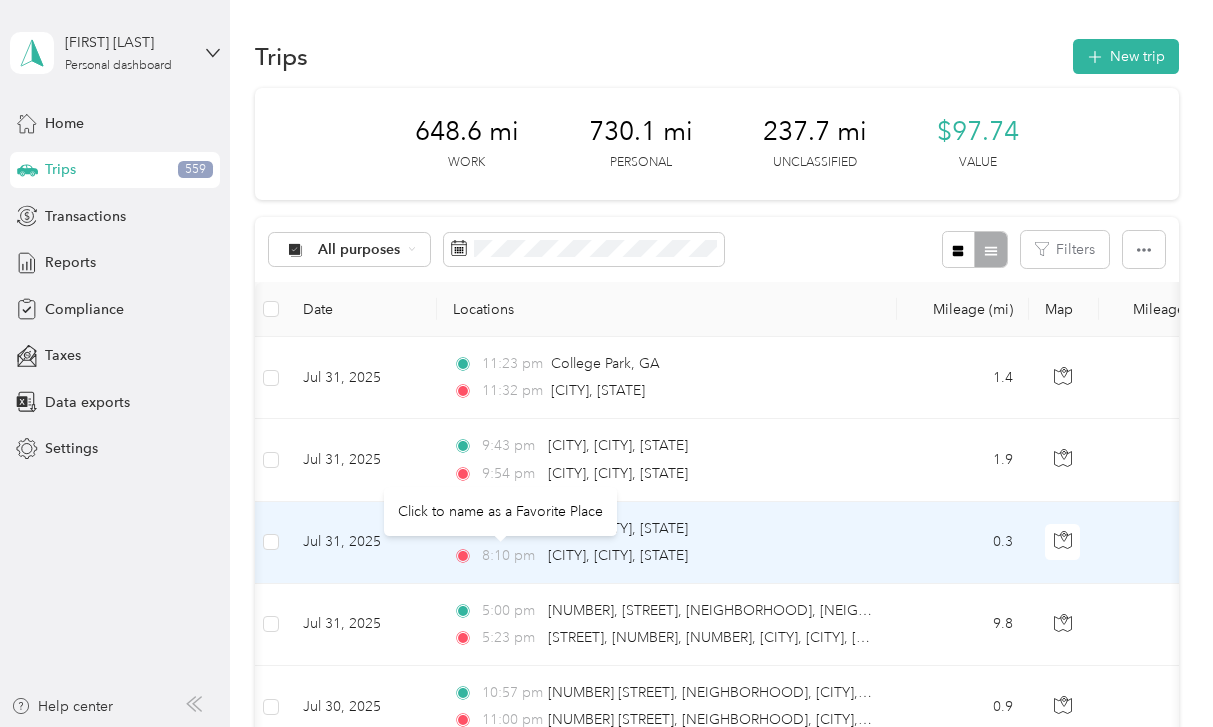 scroll, scrollTop: 0, scrollLeft: 0, axis: both 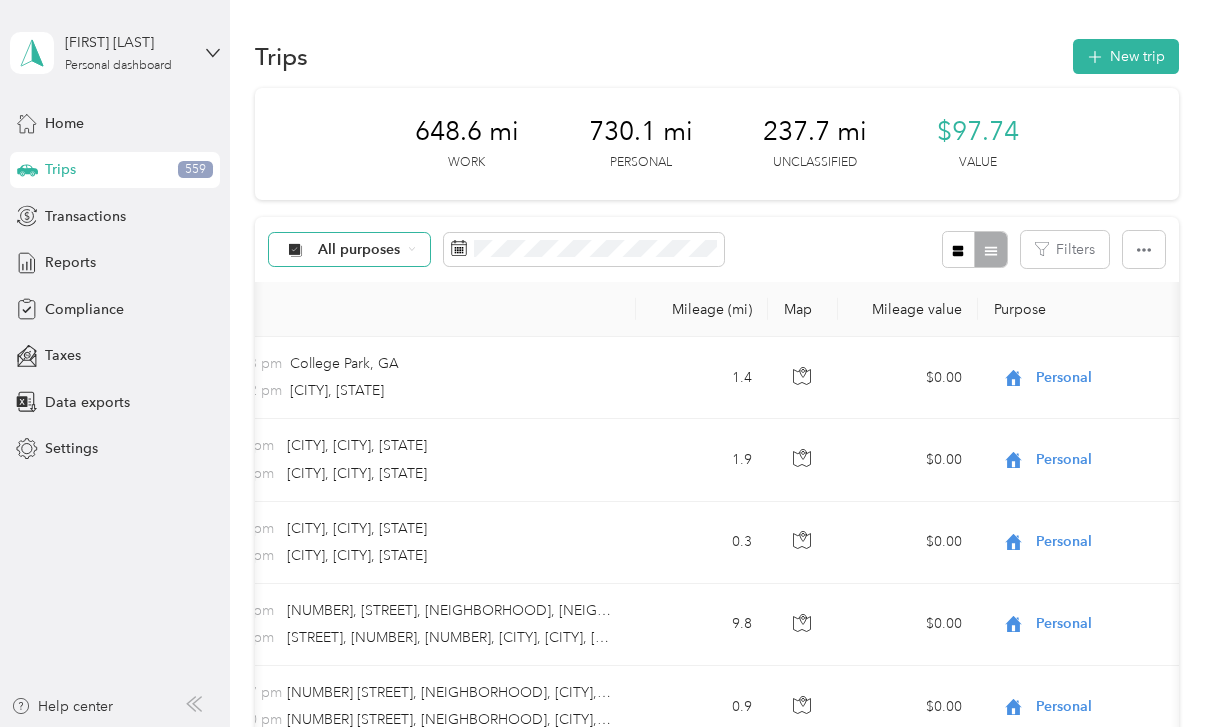 click on "All purposes" at bounding box center [350, 250] 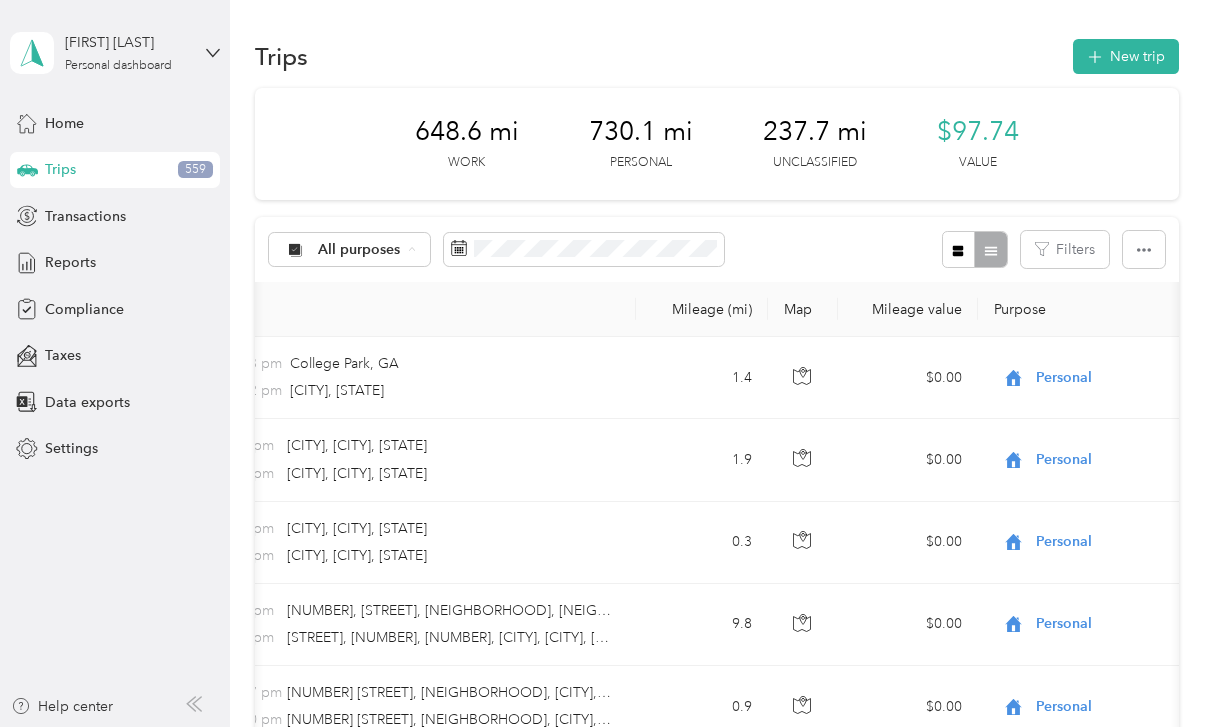click on "Unclassified" at bounding box center (367, 319) 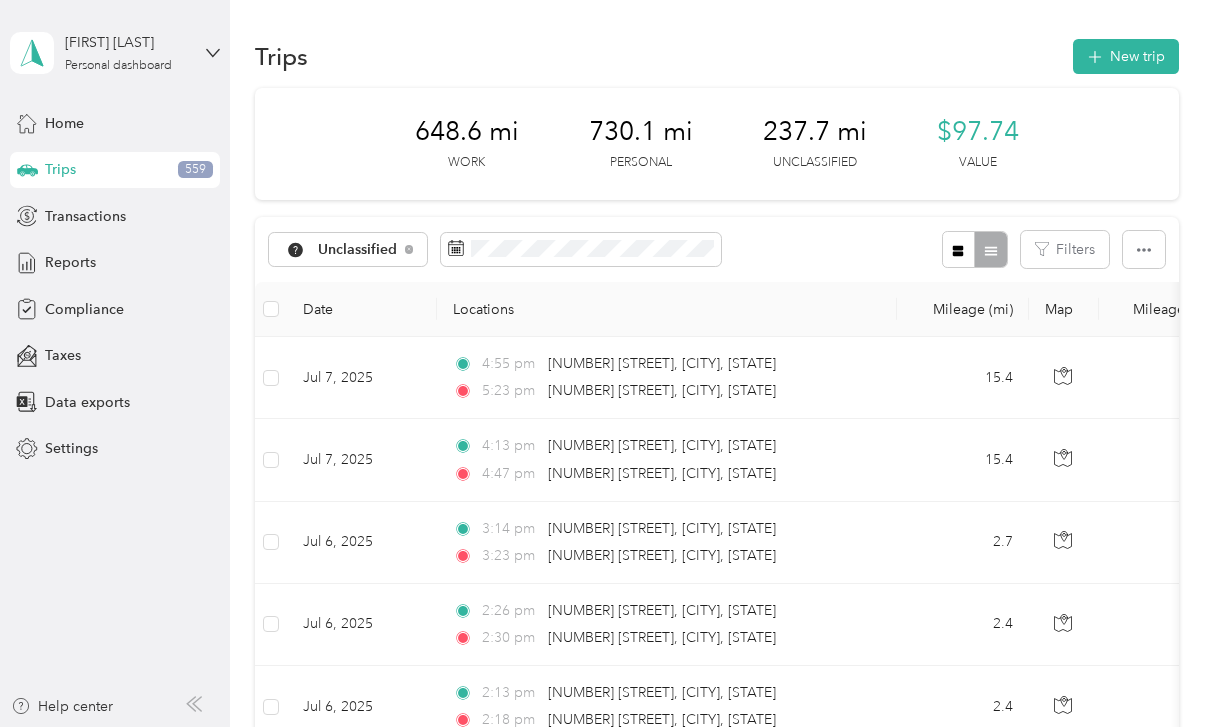 scroll, scrollTop: 0, scrollLeft: 0, axis: both 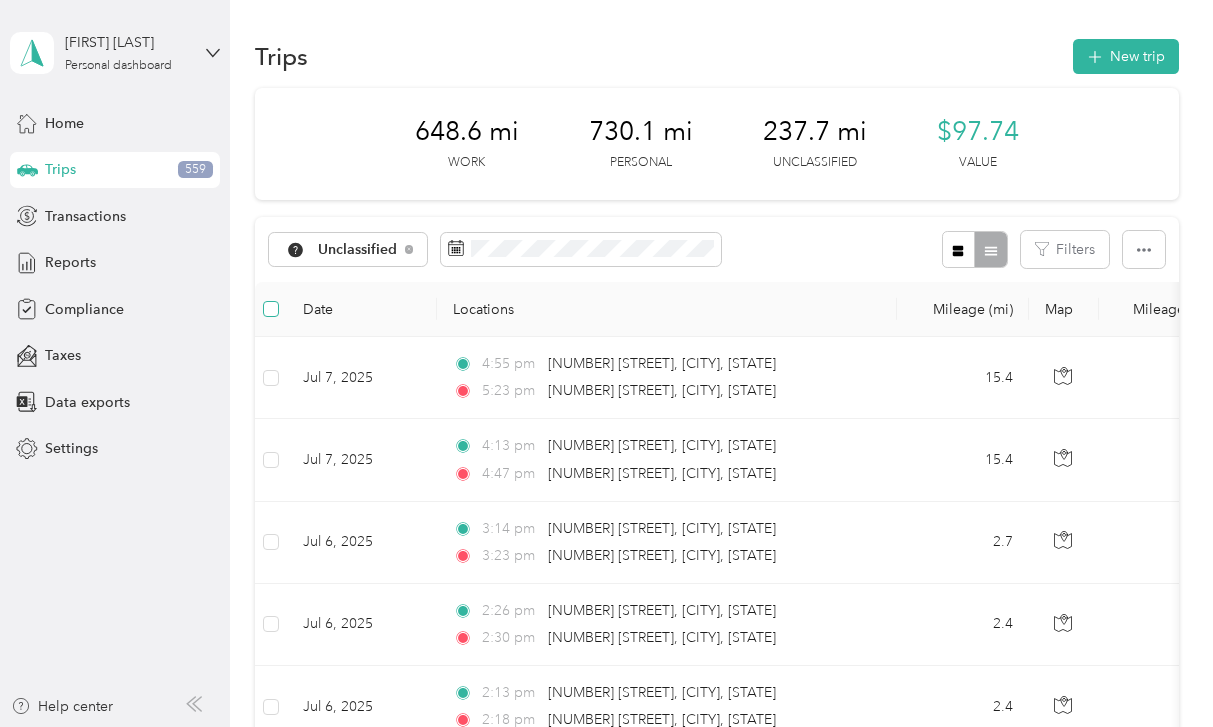click at bounding box center [271, 309] 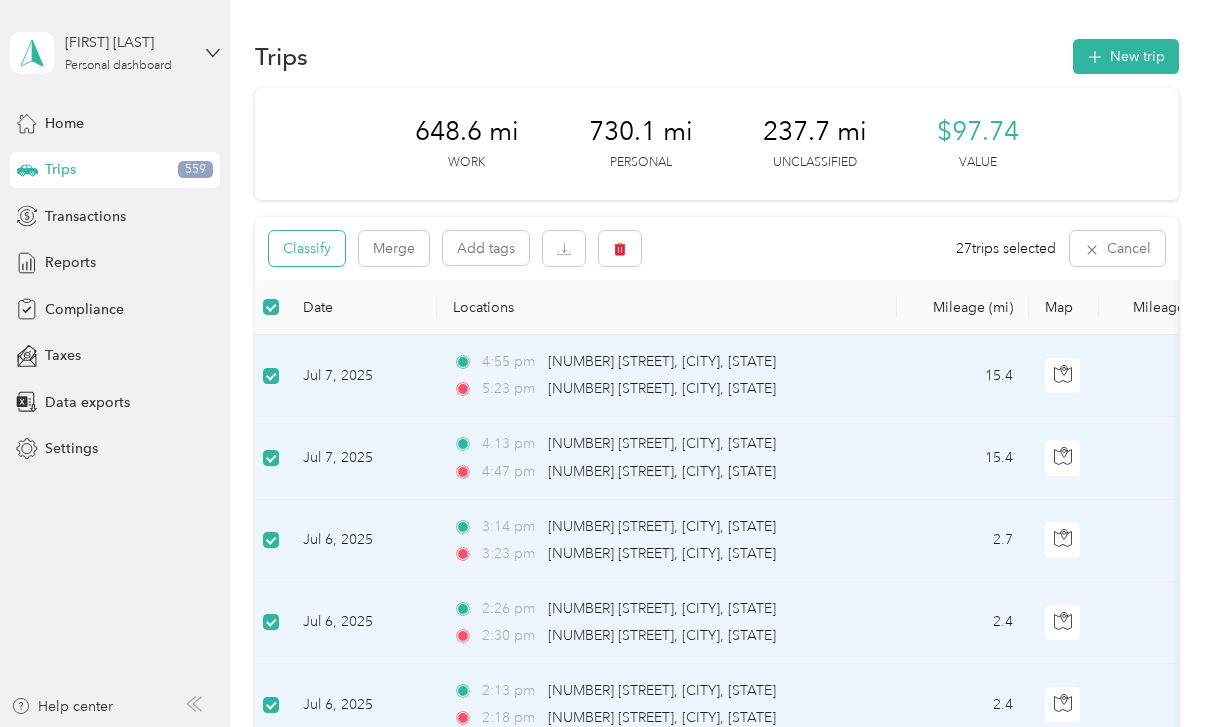 click on "Classify" at bounding box center [307, 248] 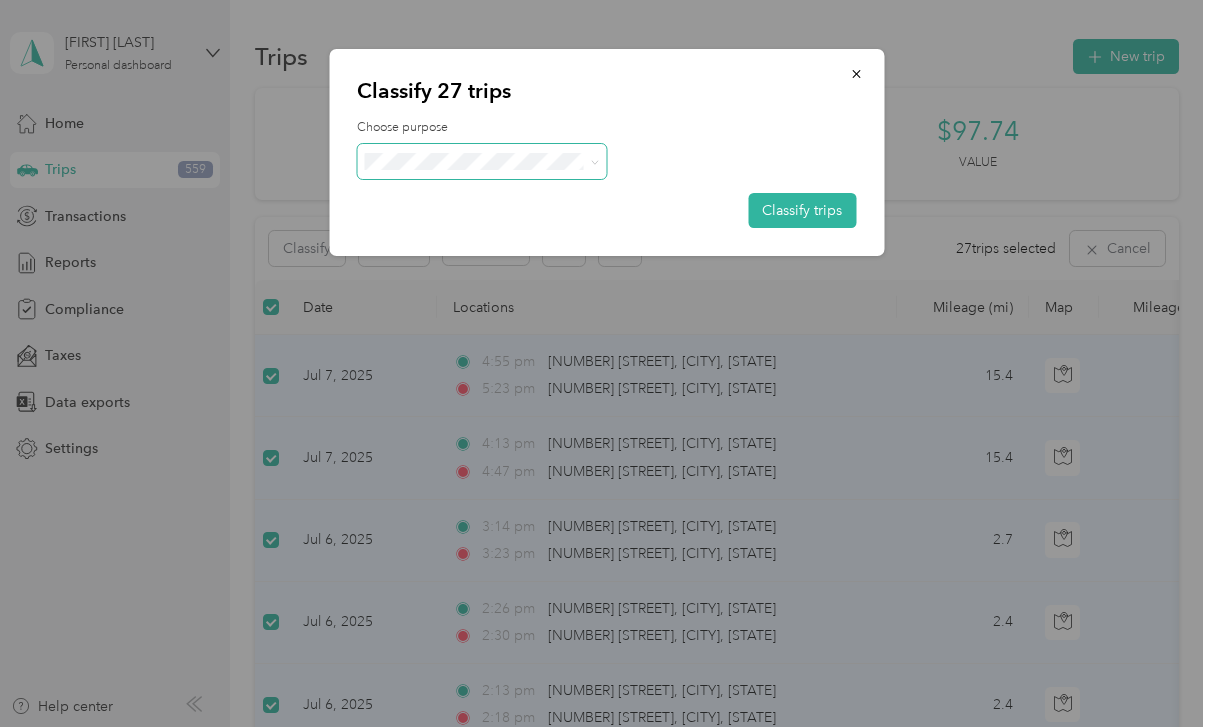 click at bounding box center [482, 161] 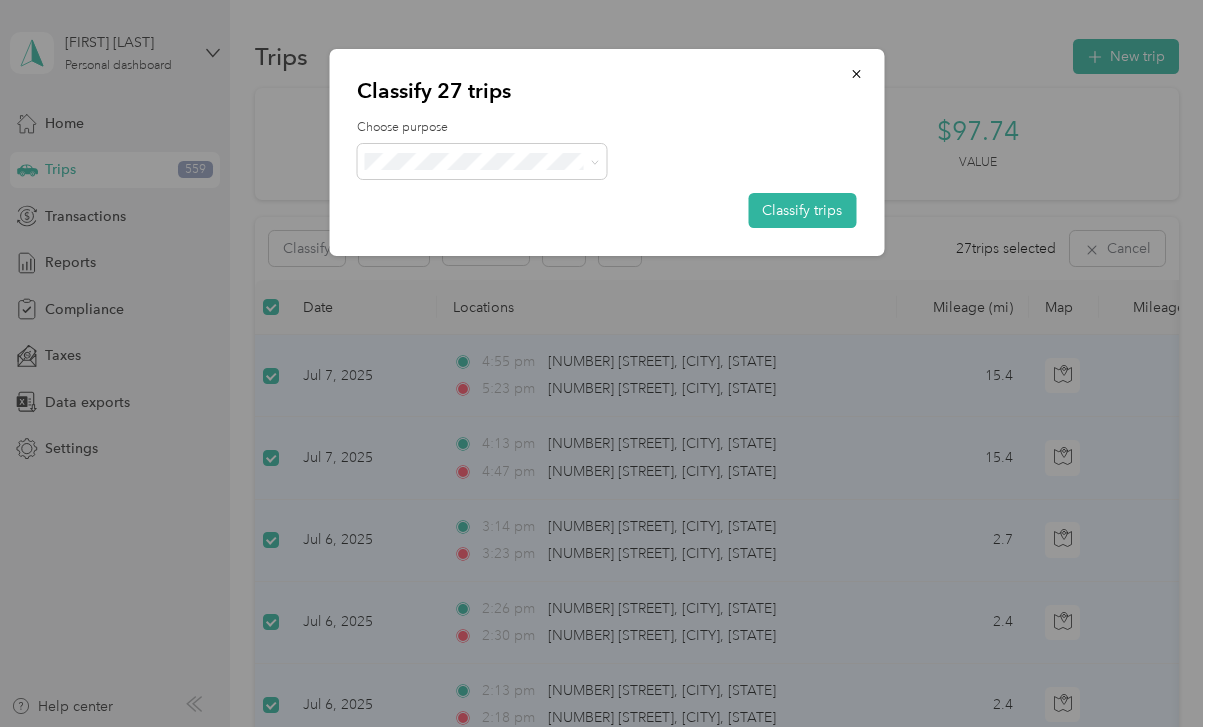 click on "Personal" at bounding box center (500, 224) 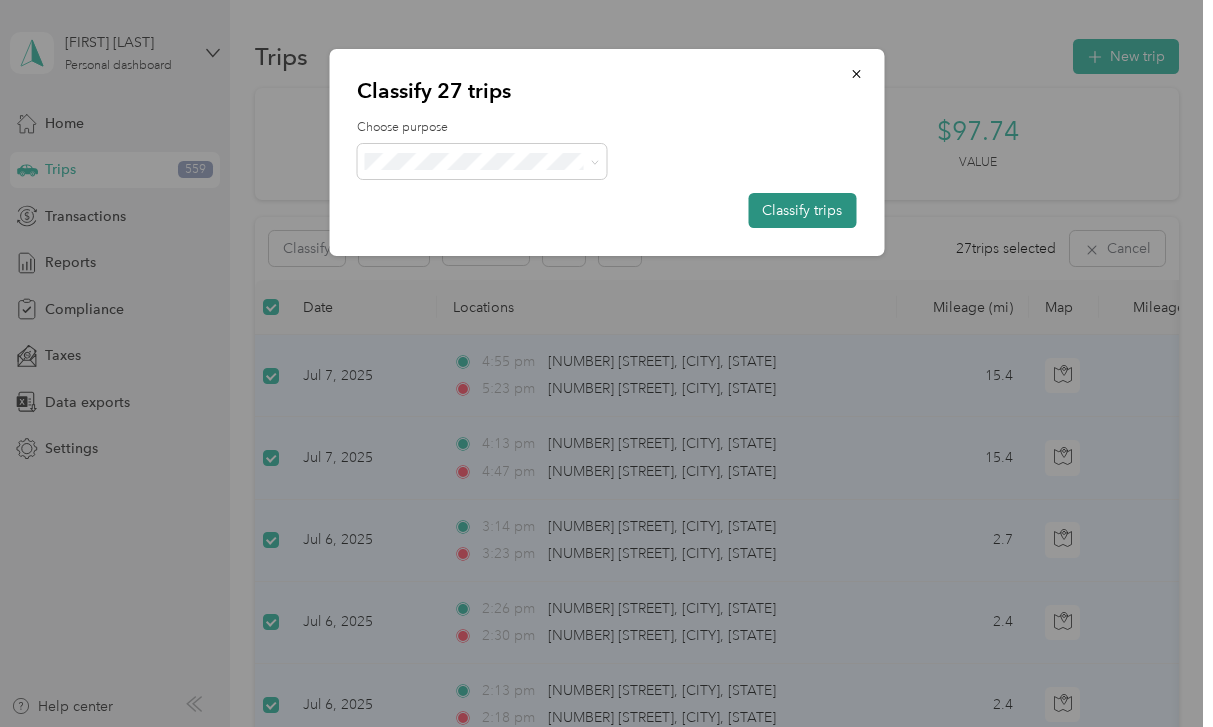 click on "Classify trips" at bounding box center (802, 210) 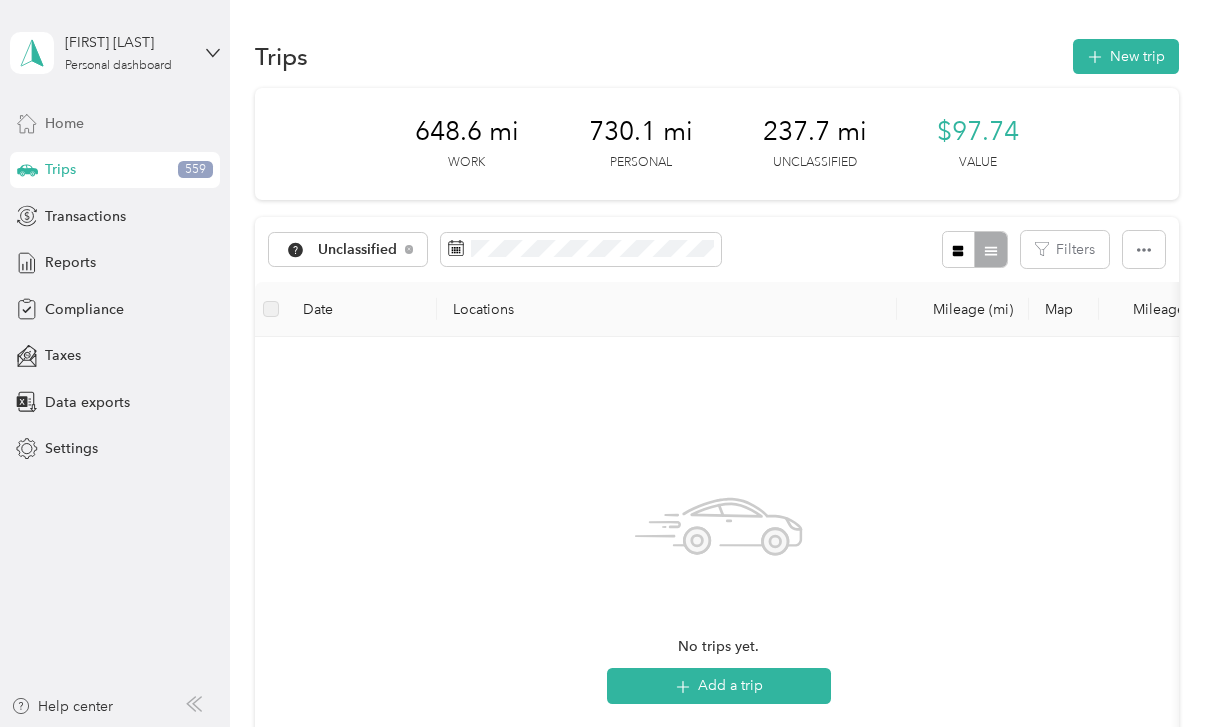 click on "Home" at bounding box center (64, 123) 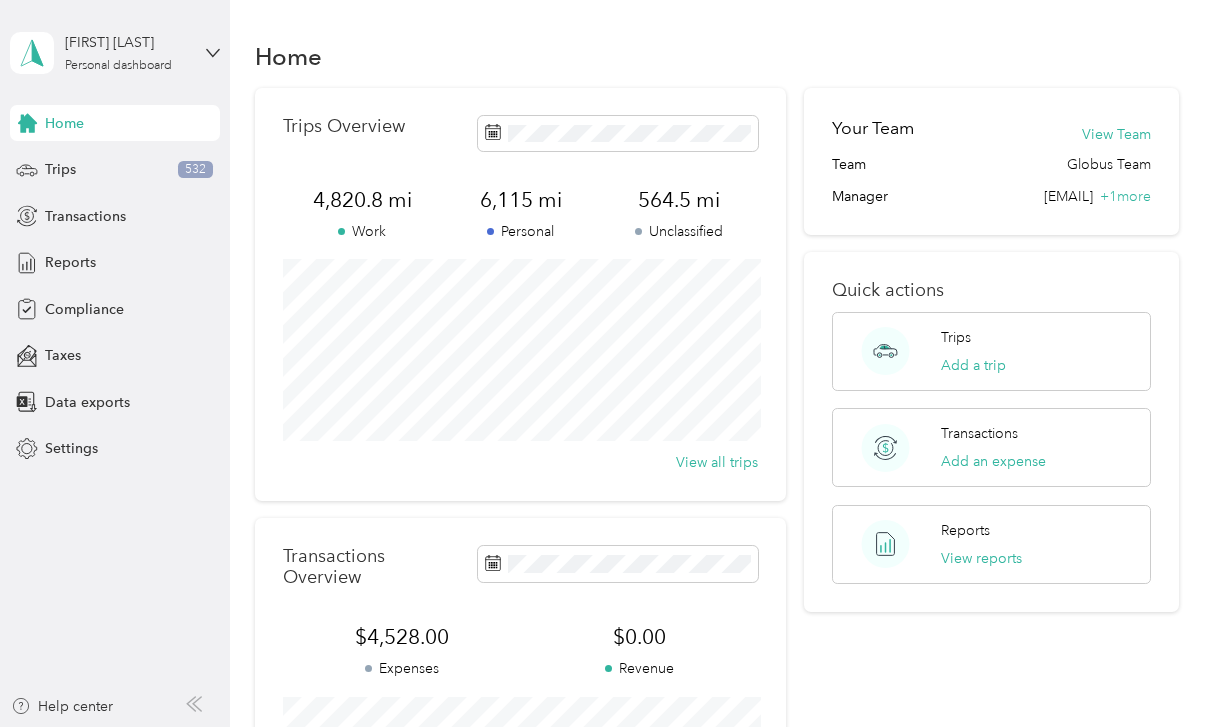 scroll, scrollTop: 0, scrollLeft: 0, axis: both 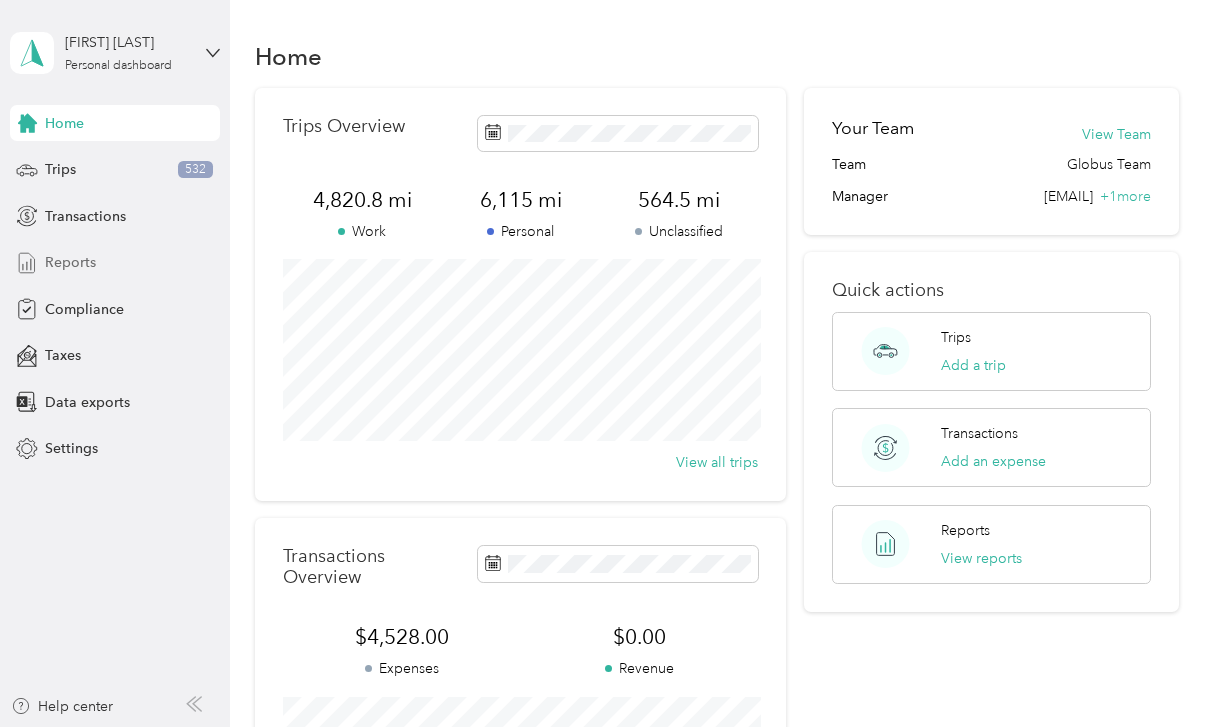 click on "Reports" at bounding box center [115, 263] 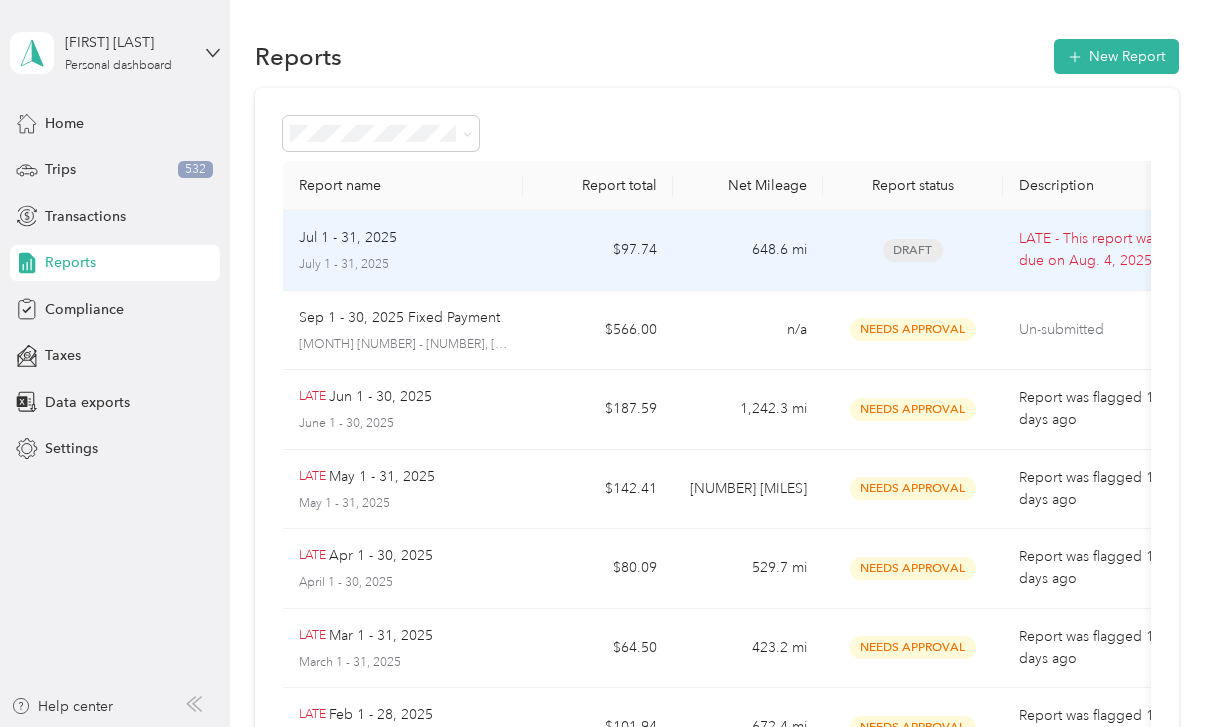 click on "July 1 - 31, 2025" at bounding box center (403, 265) 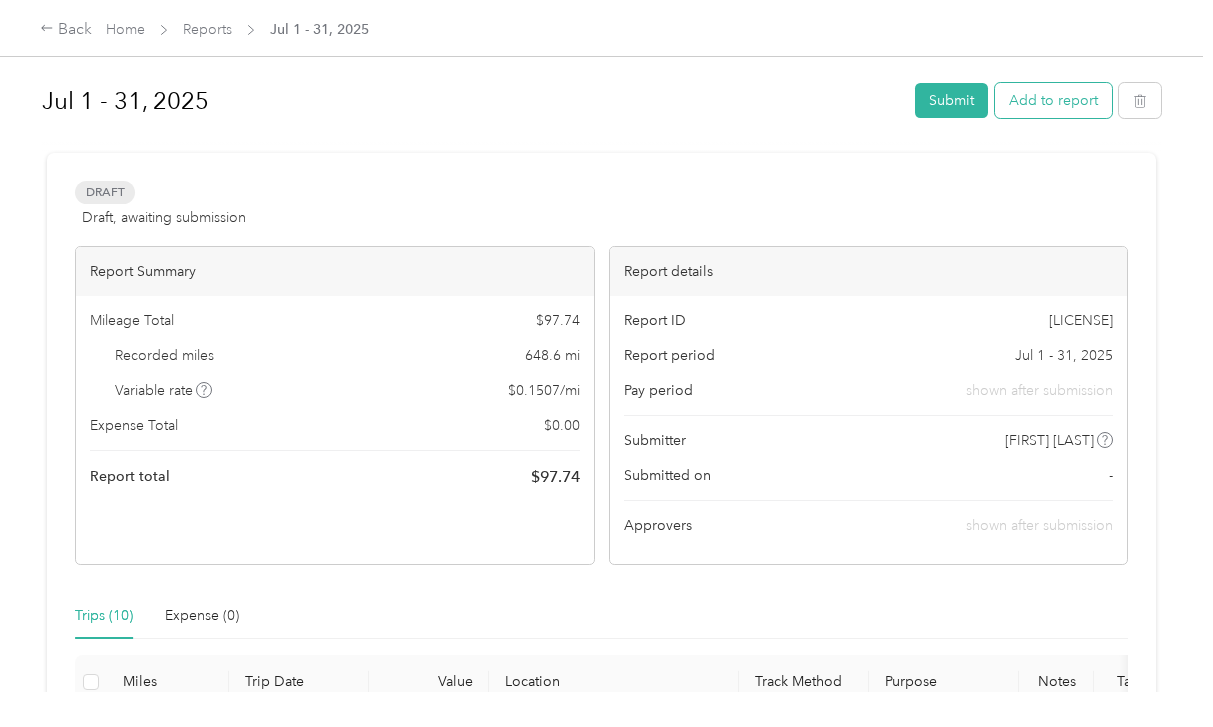 scroll, scrollTop: 0, scrollLeft: 0, axis: both 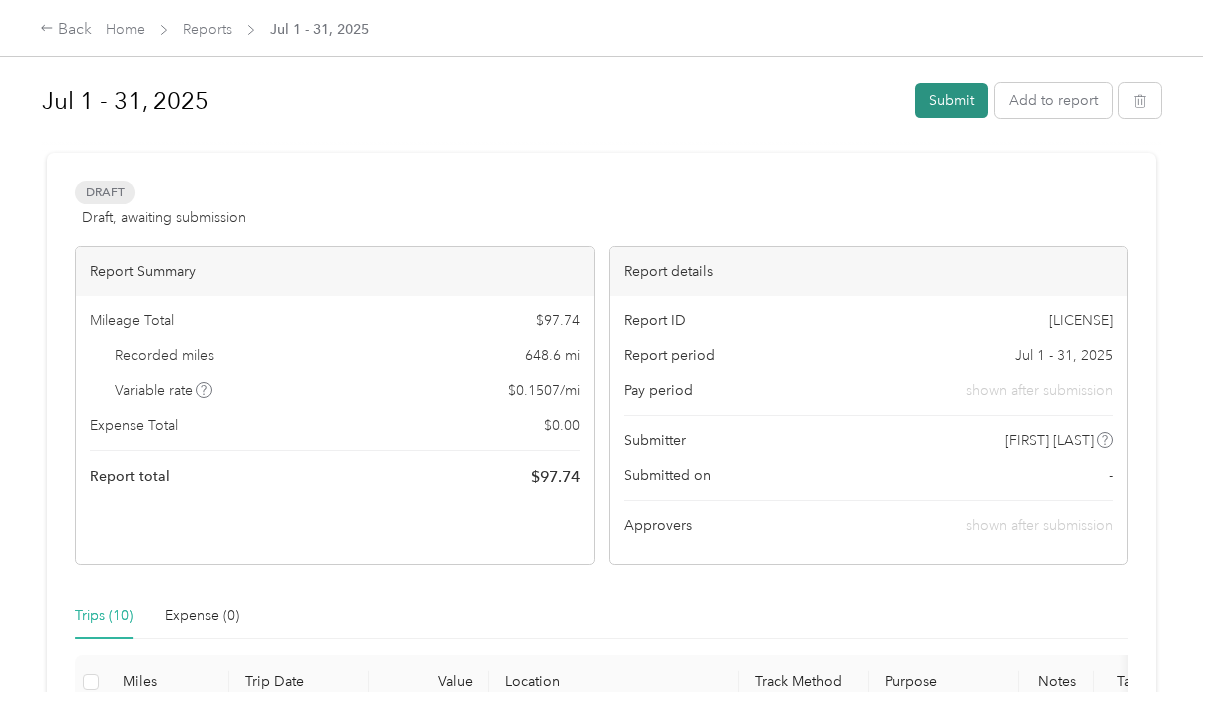 click on "Submit" at bounding box center [951, 100] 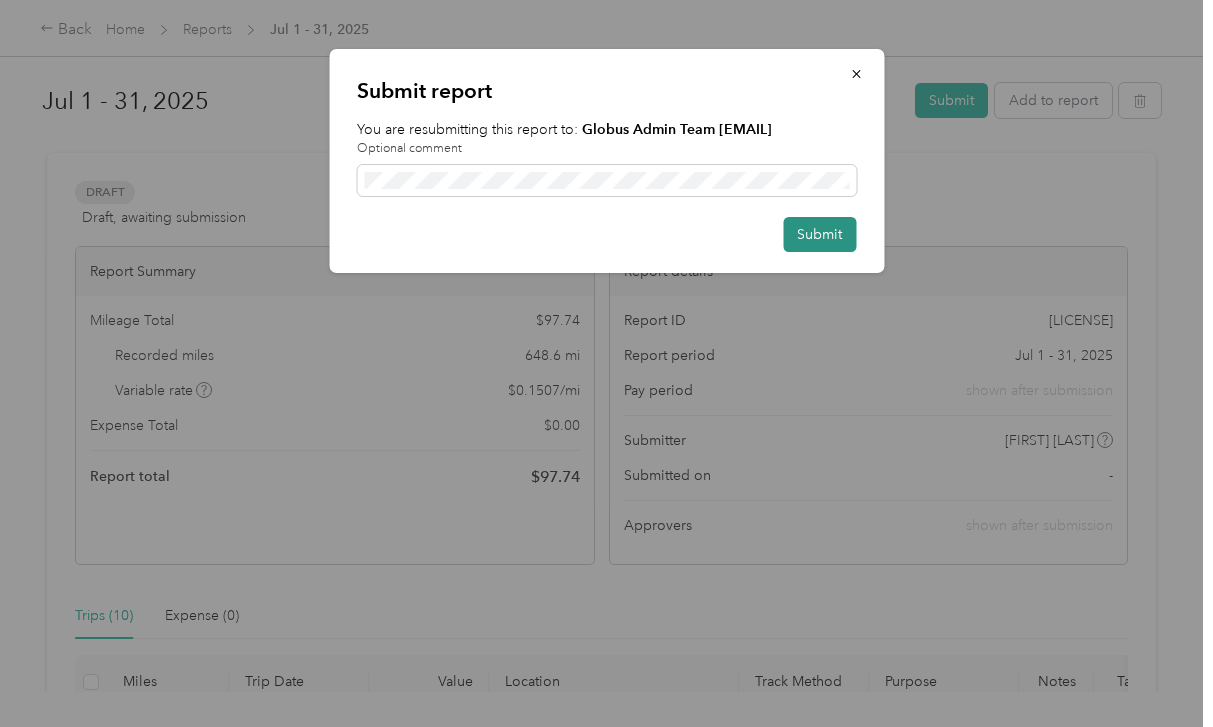 click on "Submit" at bounding box center [819, 234] 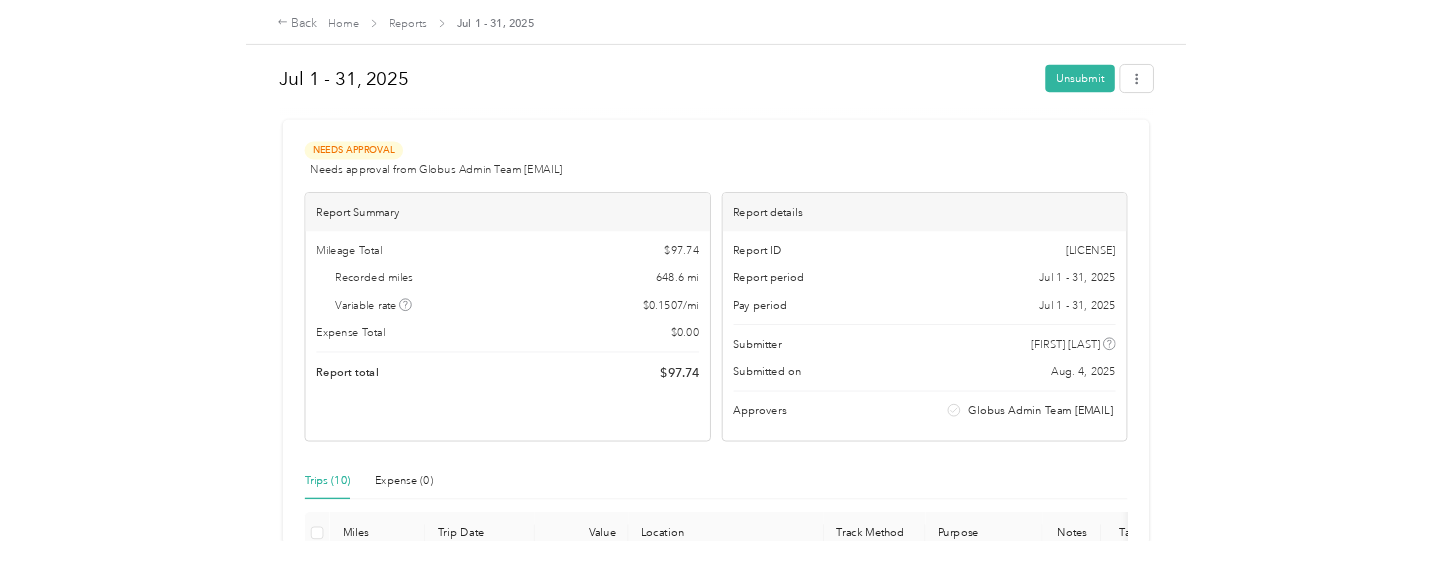 scroll, scrollTop: 0, scrollLeft: 0, axis: both 